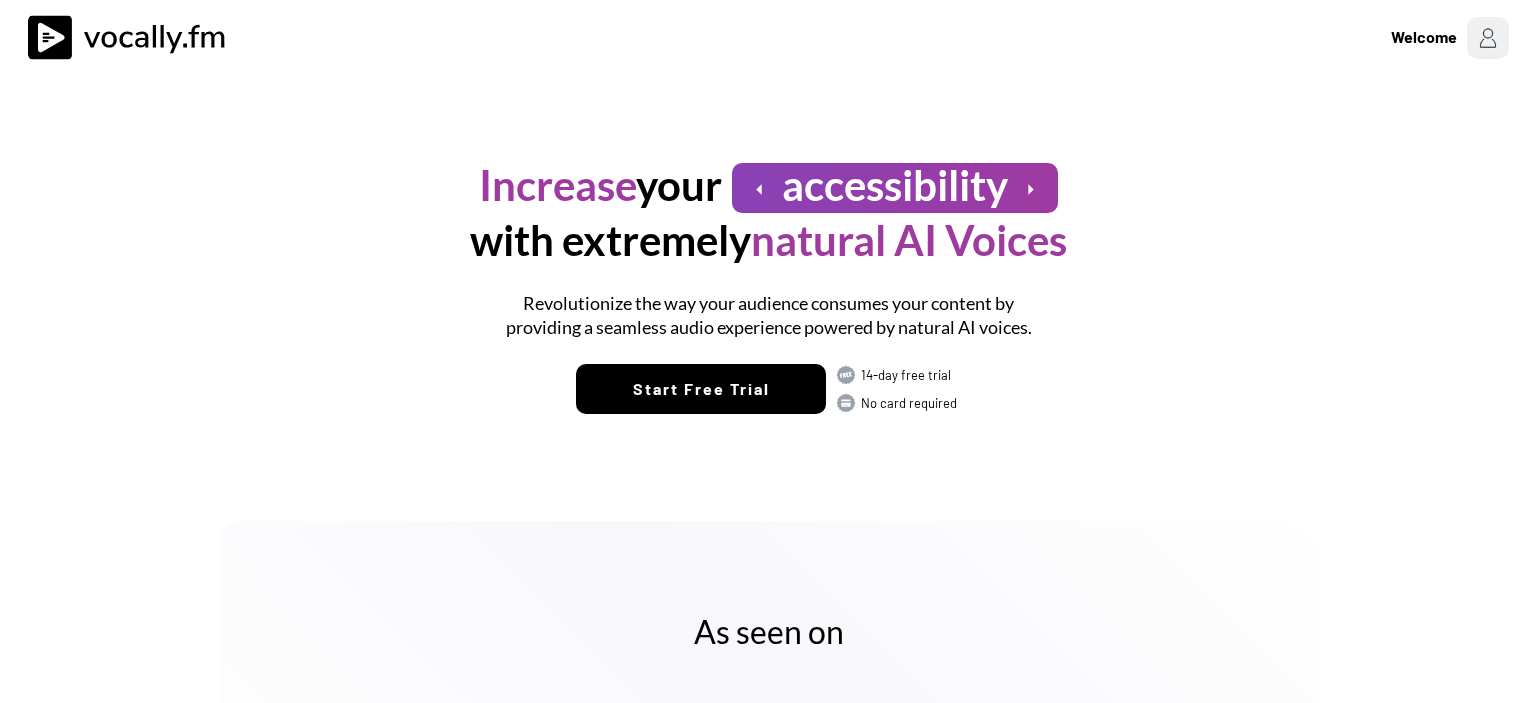 scroll, scrollTop: 0, scrollLeft: 0, axis: both 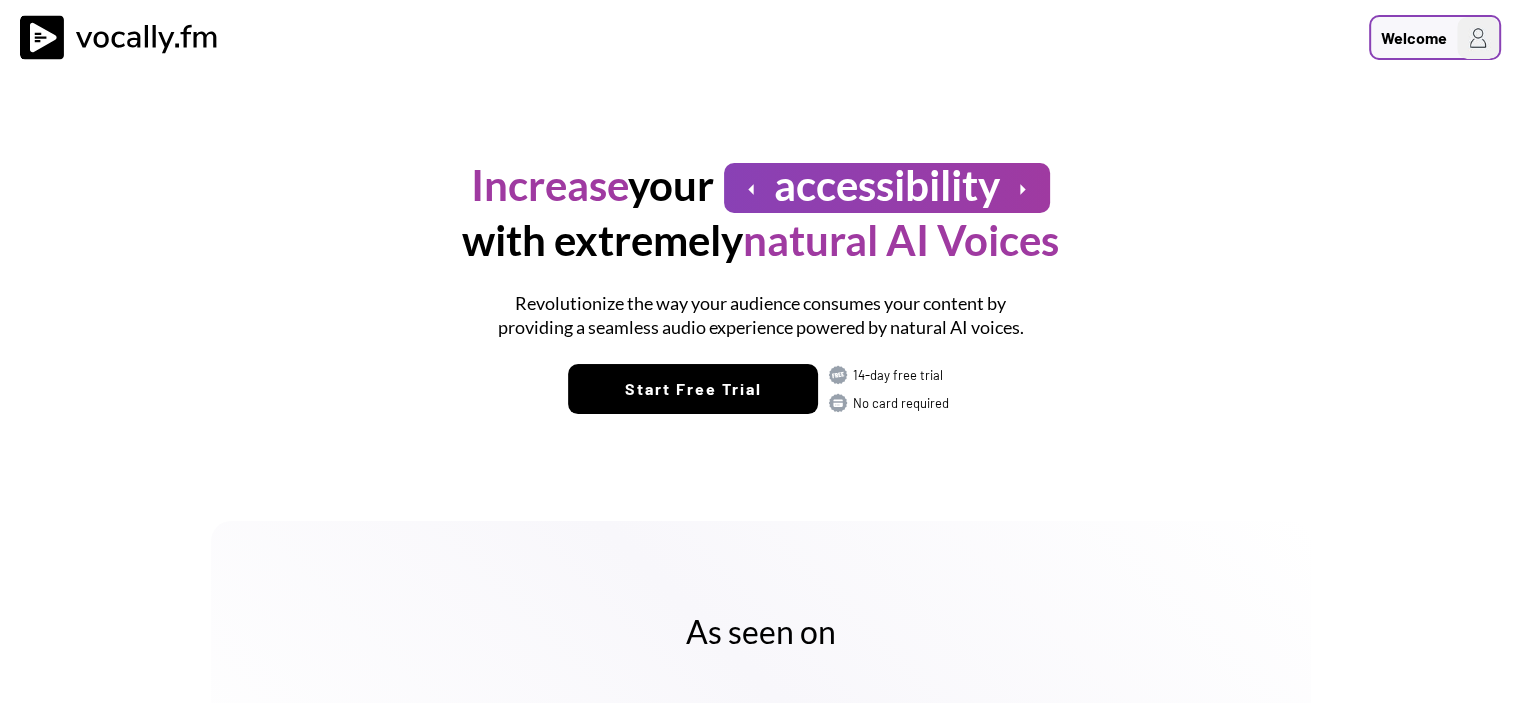 click on "Welcome" at bounding box center (1414, 38) 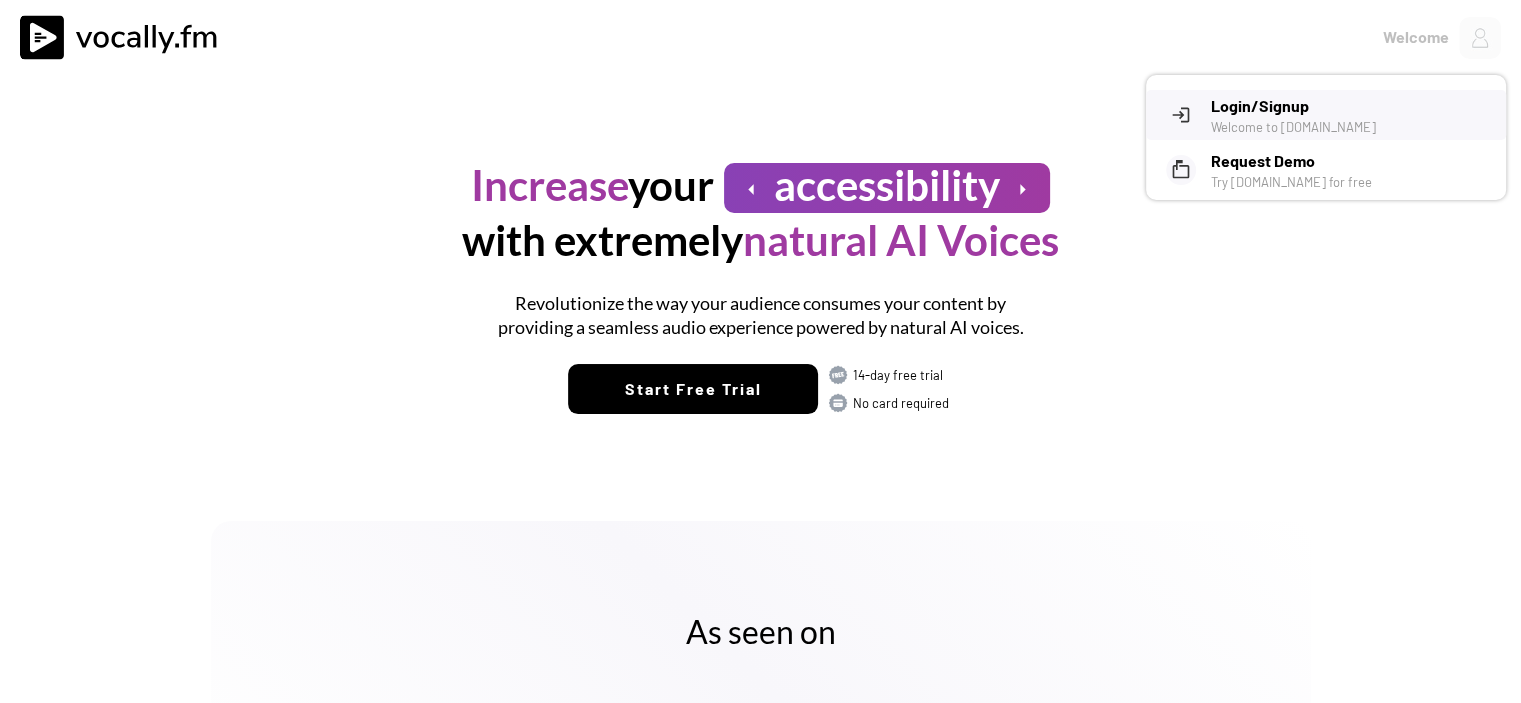 click on "Login/Signup" at bounding box center (1351, 106) 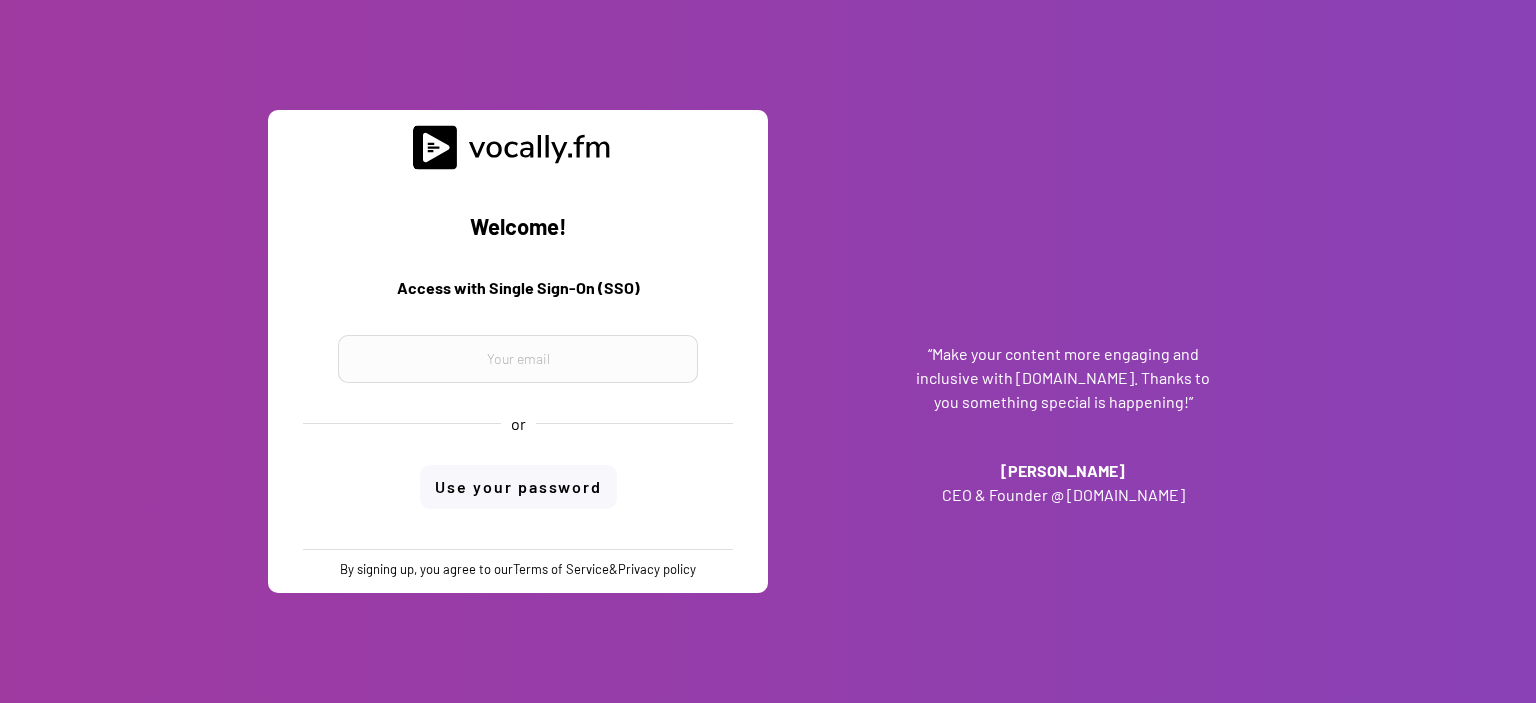 scroll, scrollTop: 0, scrollLeft: 0, axis: both 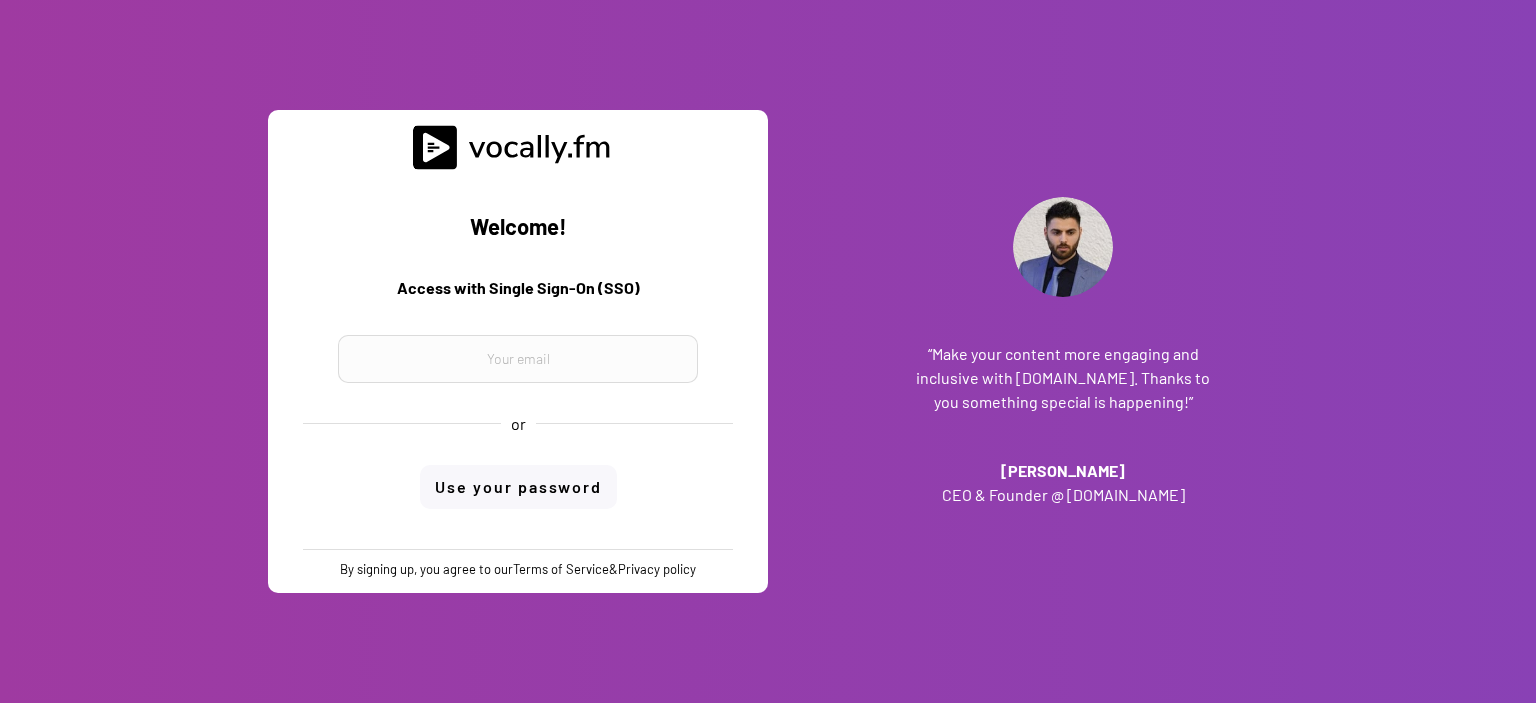 click at bounding box center (518, 359) 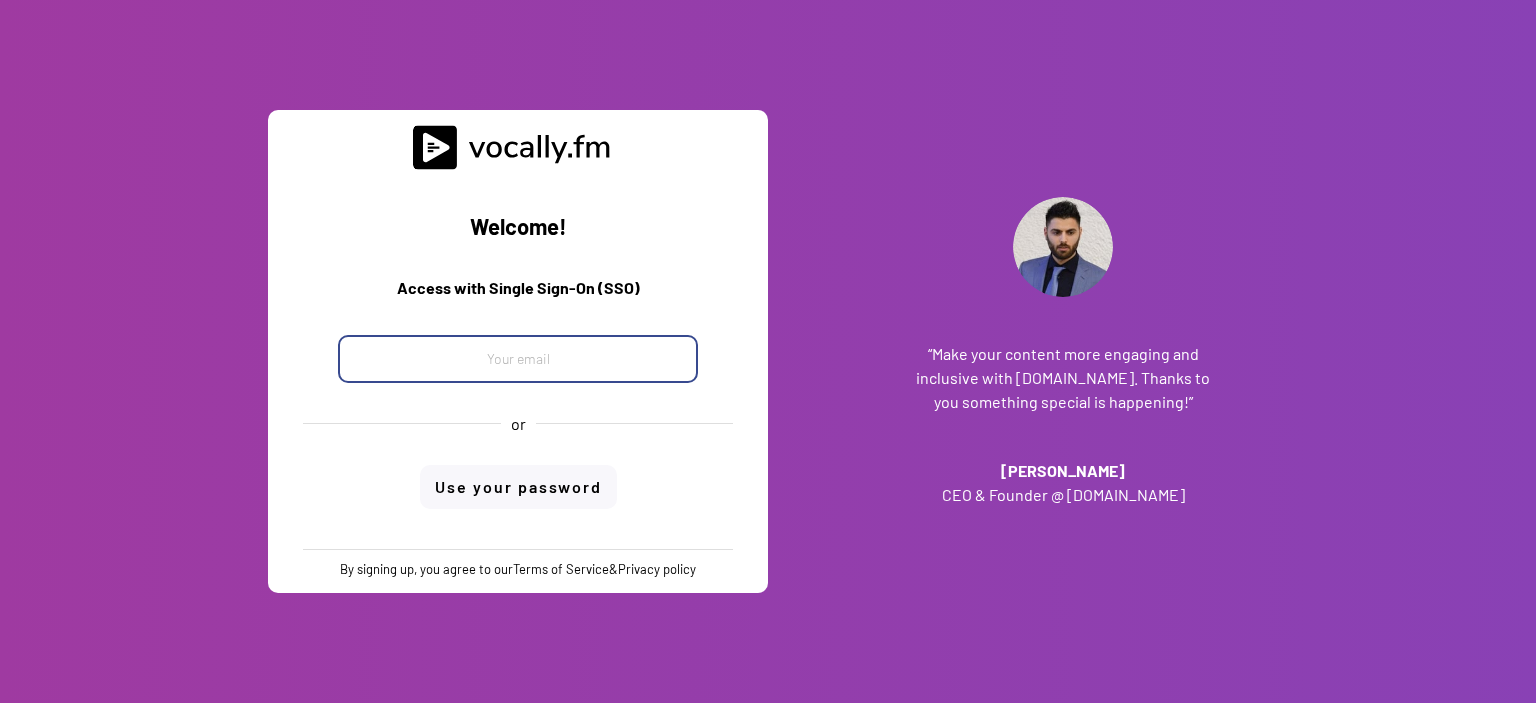 paste on "progetto_enicom_2023@eni.com" 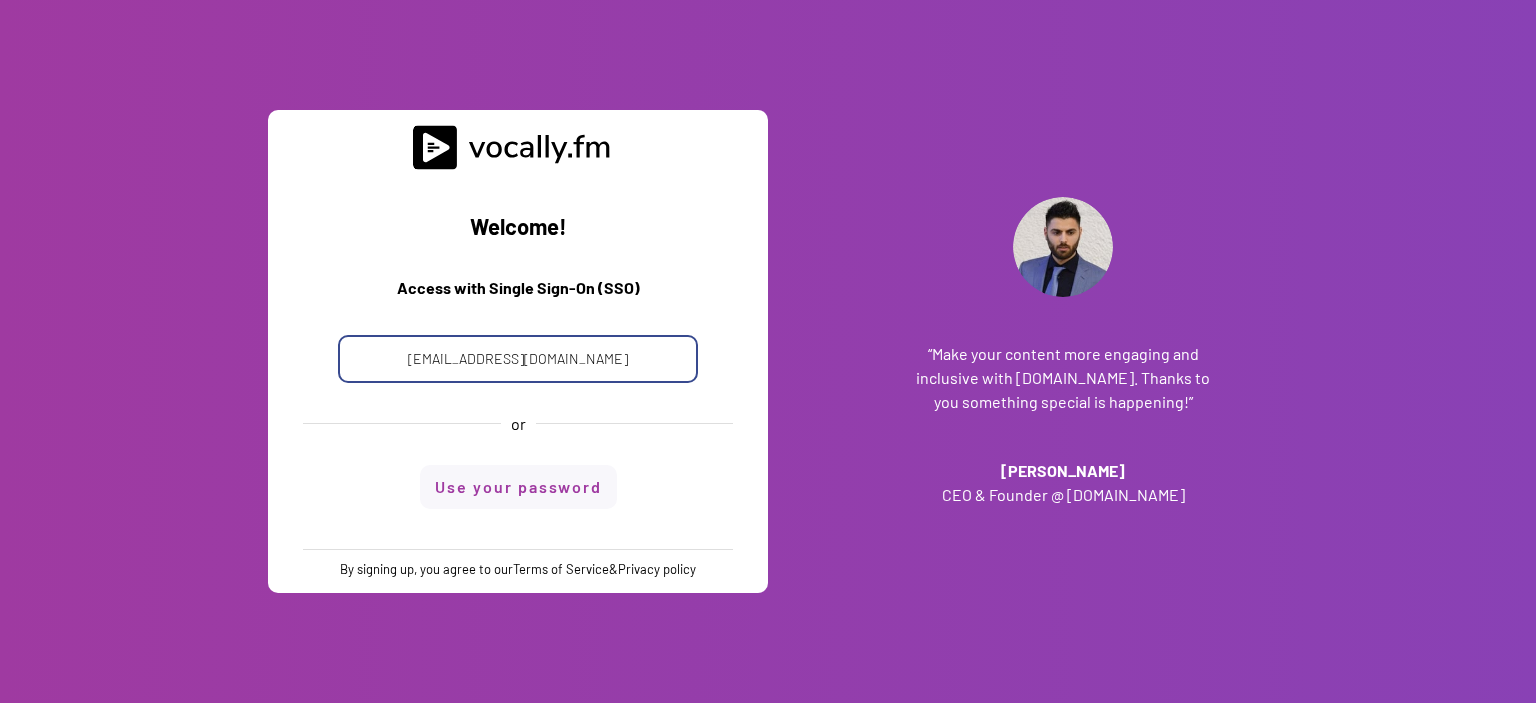type on "progetto_enicom_2023@eni.com" 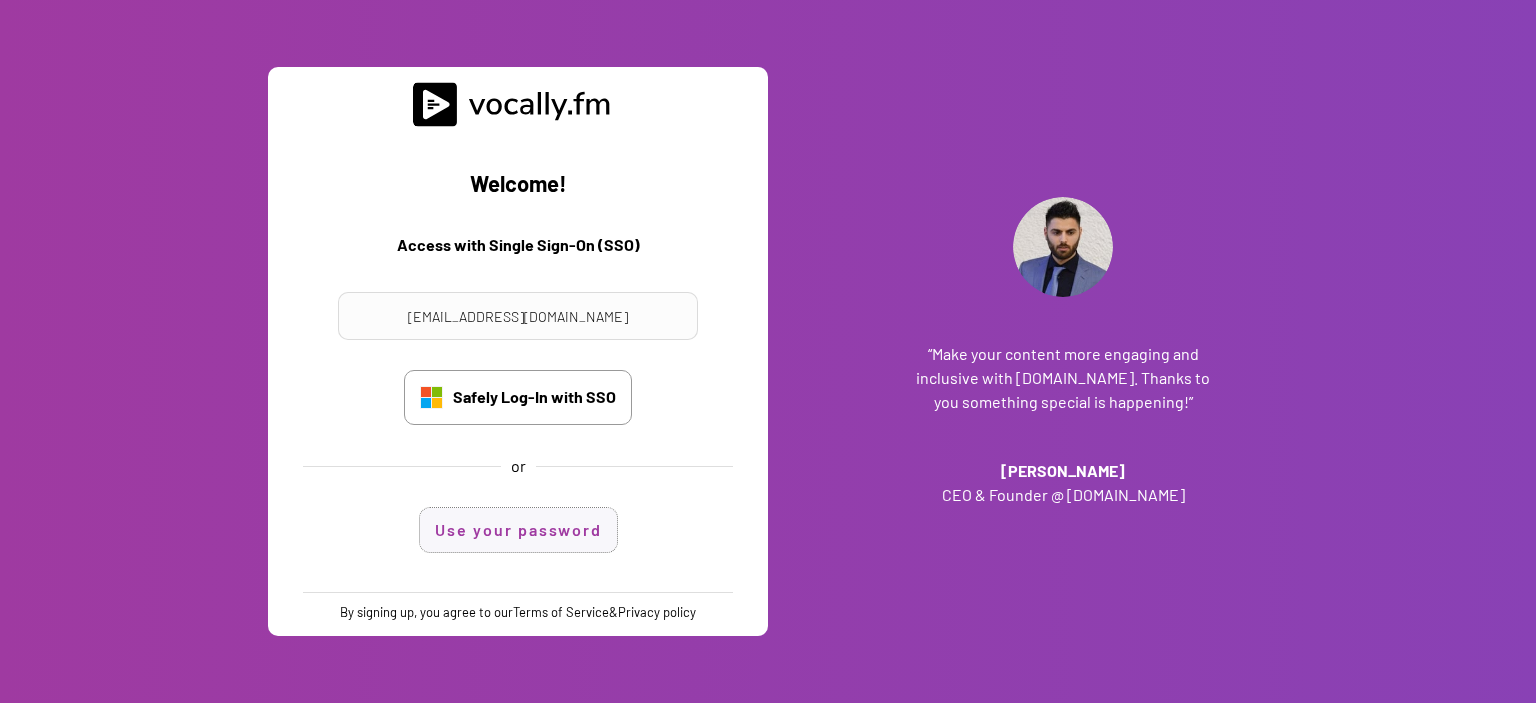 click on "Use your password" at bounding box center [518, 530] 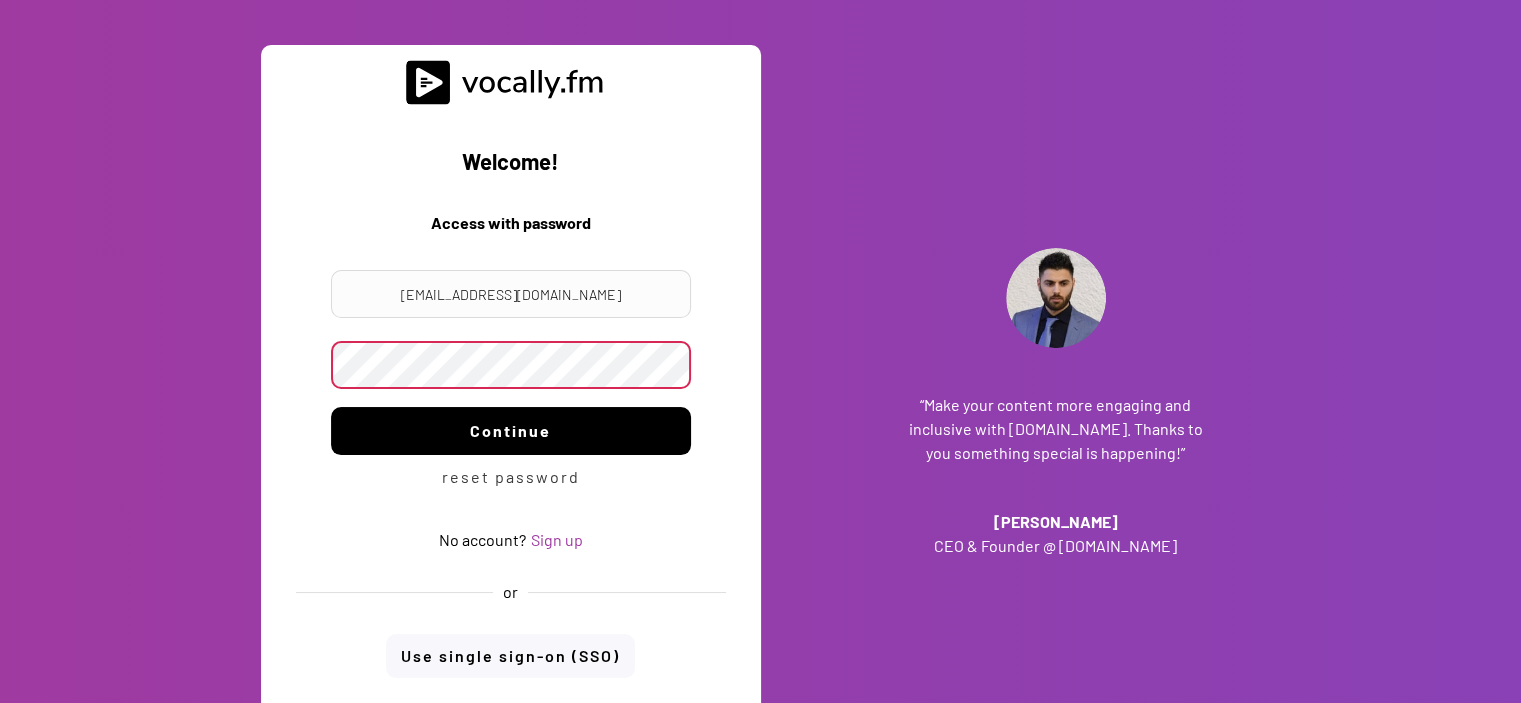 click on "Continue" at bounding box center (511, 431) 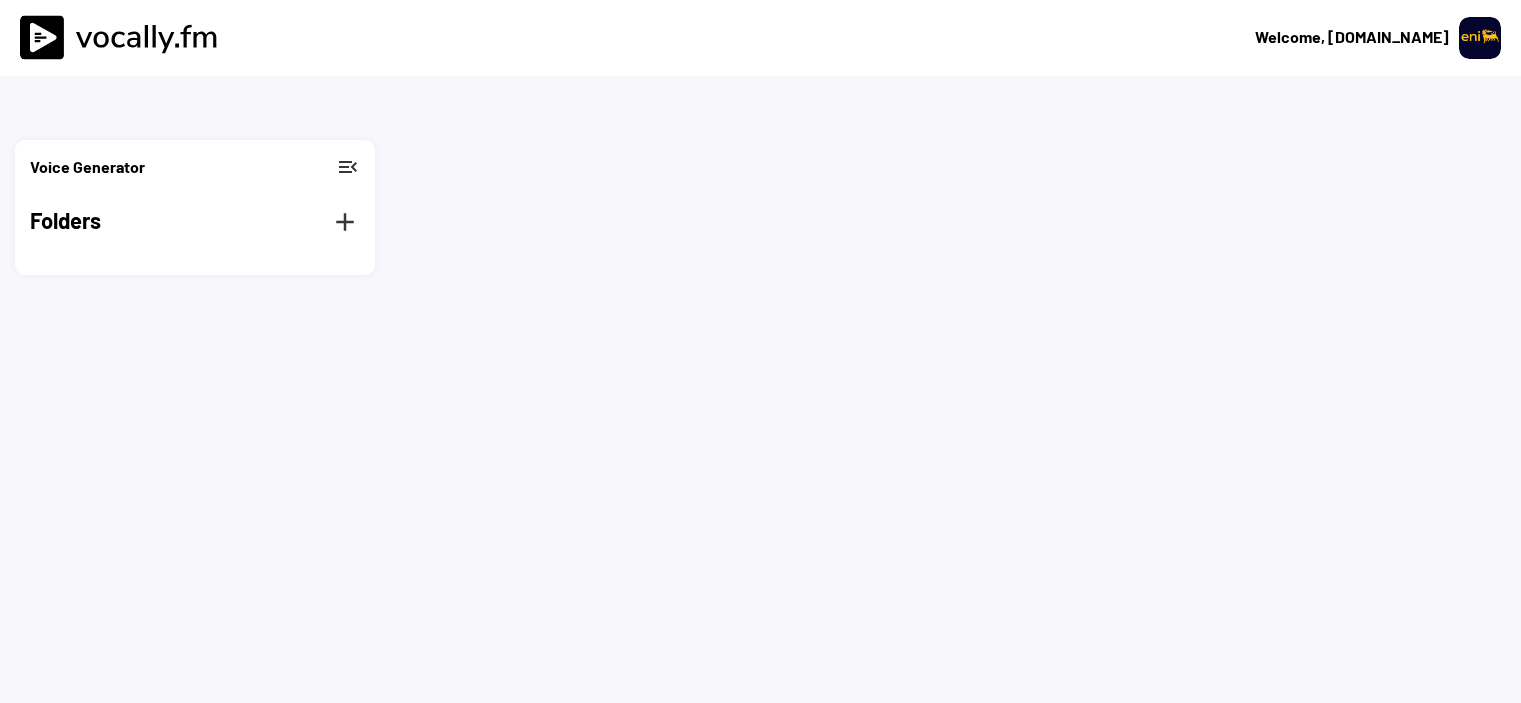 scroll, scrollTop: 0, scrollLeft: 0, axis: both 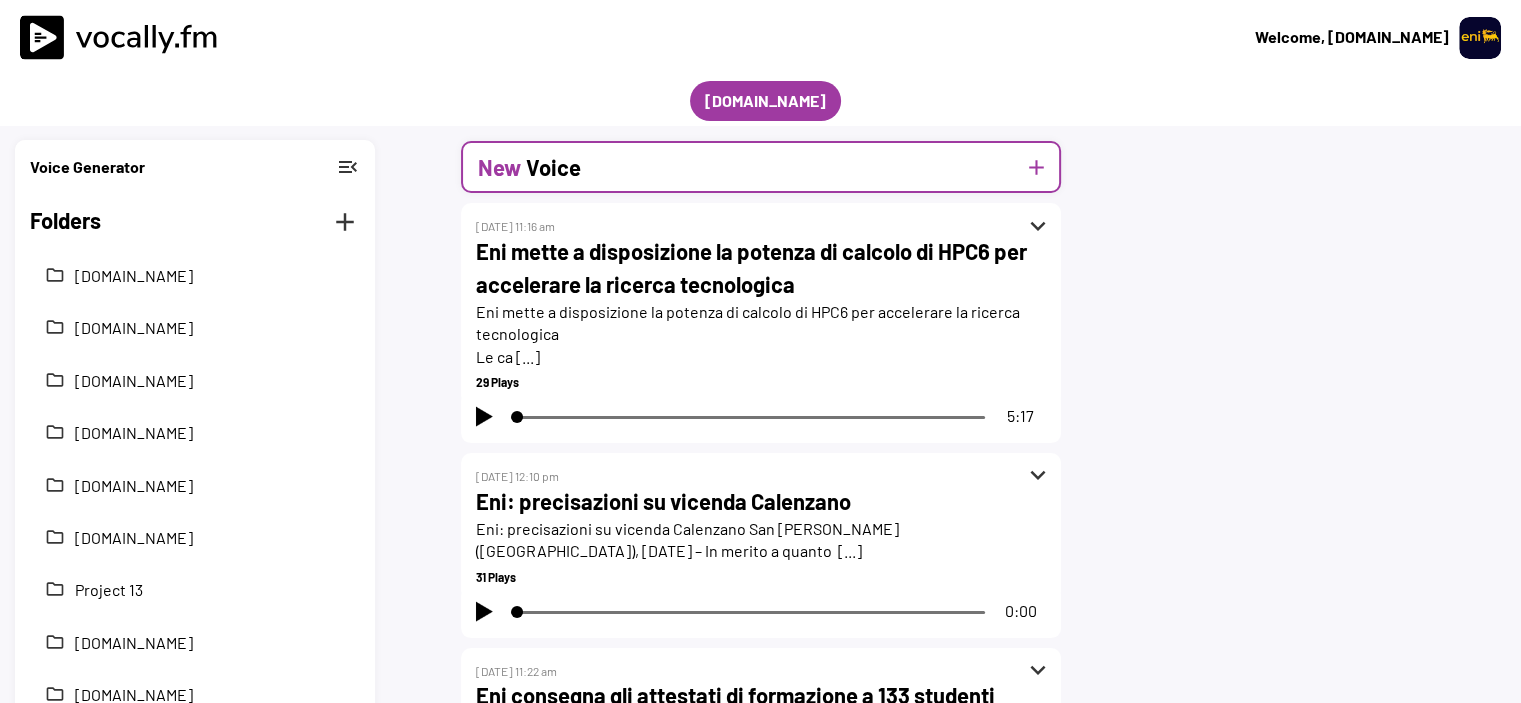 click on "add" at bounding box center [1036, 167] 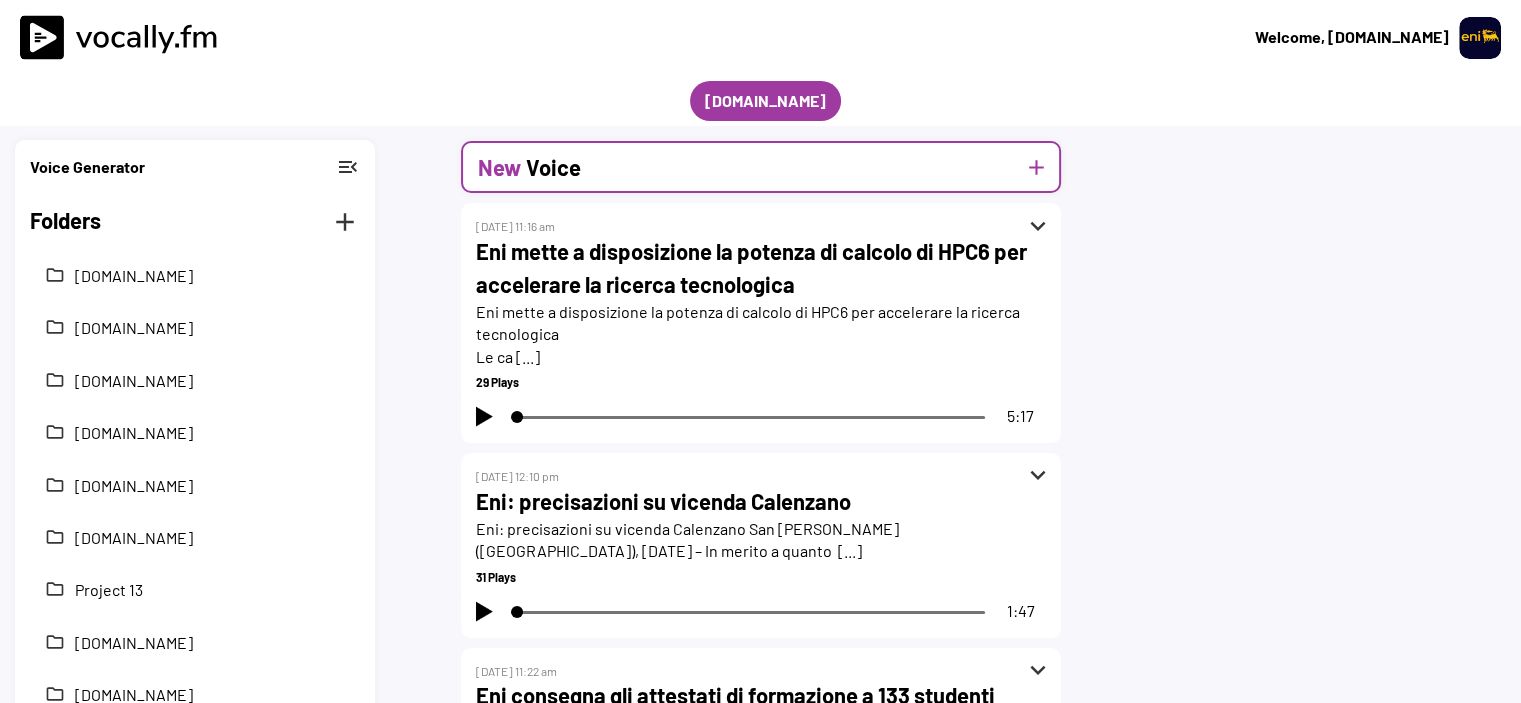 scroll, scrollTop: 0, scrollLeft: 0, axis: both 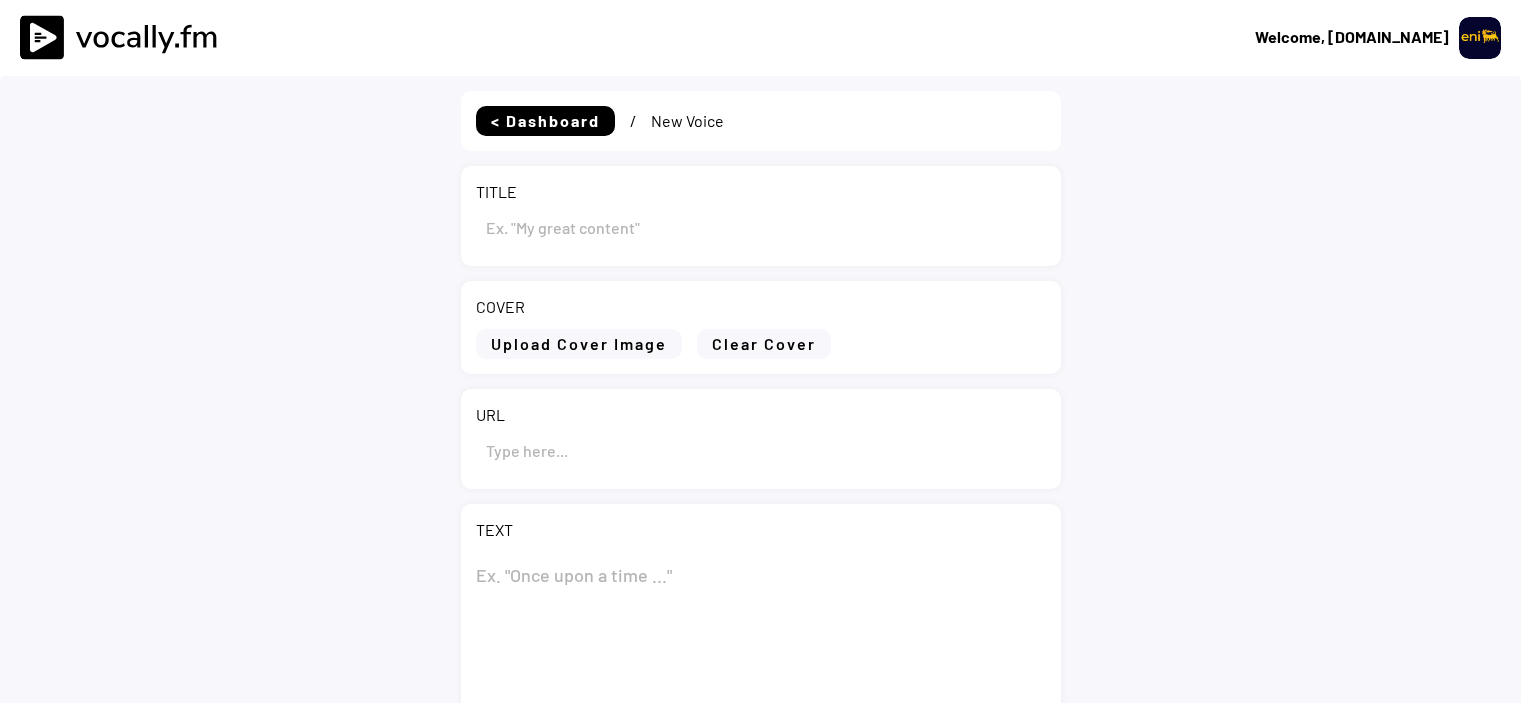 type on "Draft" 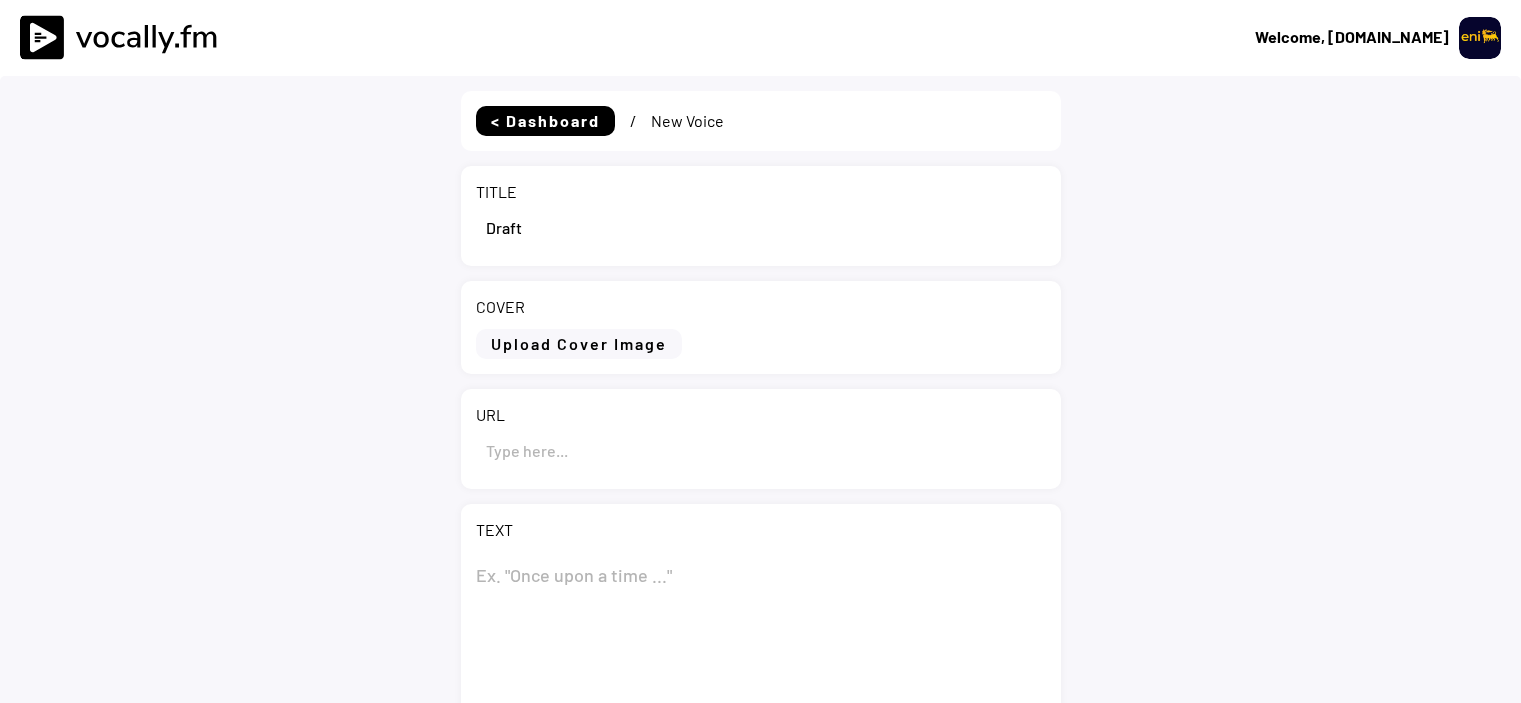 select on ""1348695171700984260__LOOKUP__1695815318097x346735823279882240"" 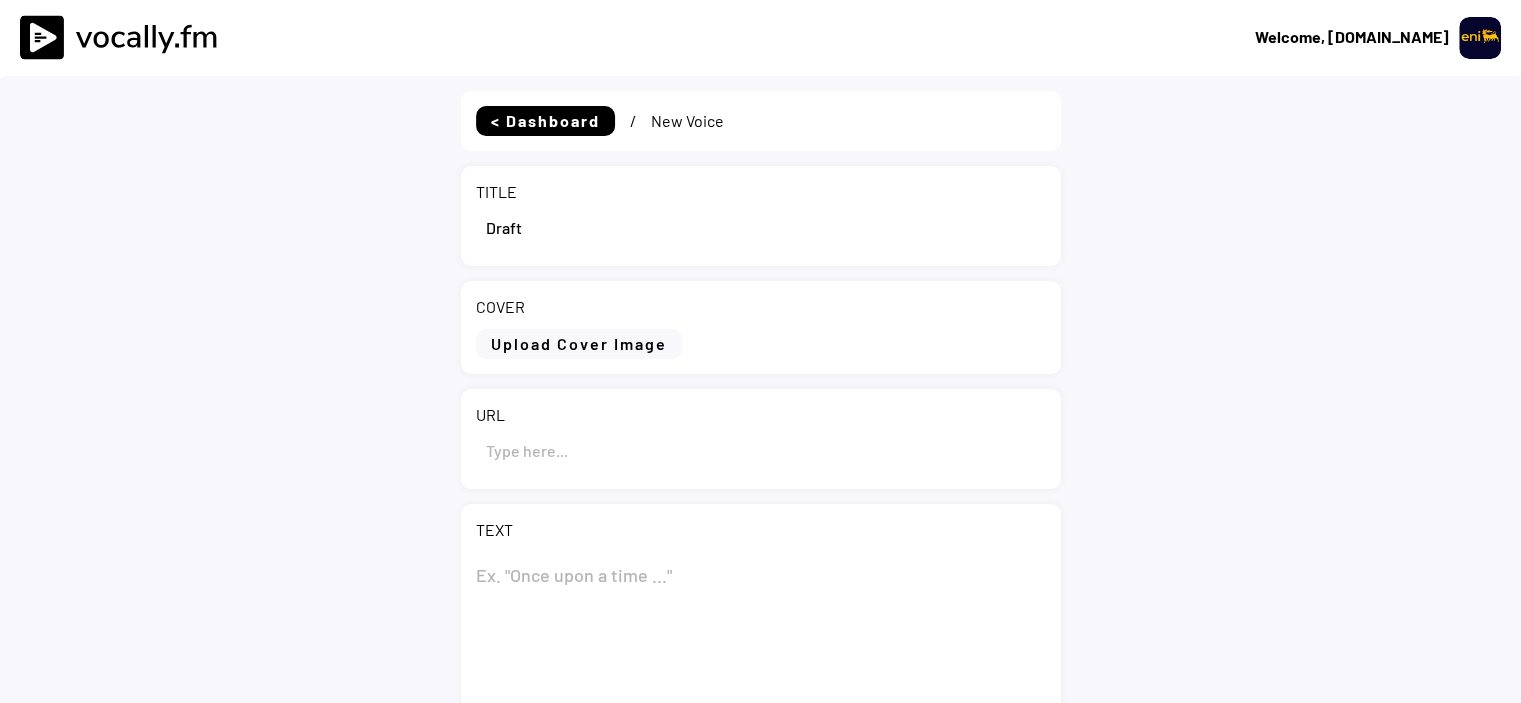scroll, scrollTop: 0, scrollLeft: 0, axis: both 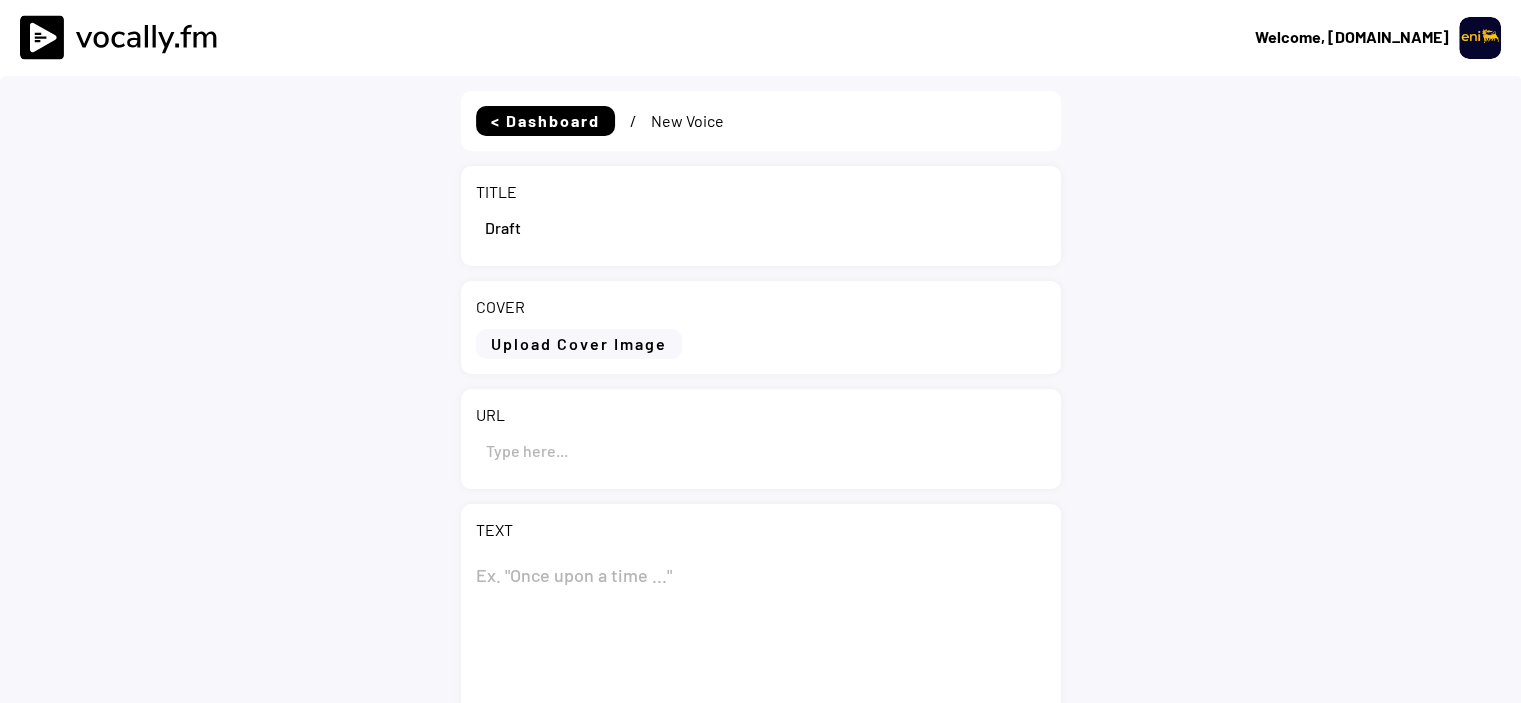 drag, startPoint x: 552, startPoint y: 239, endPoint x: 470, endPoint y: 231, distance: 82.38932 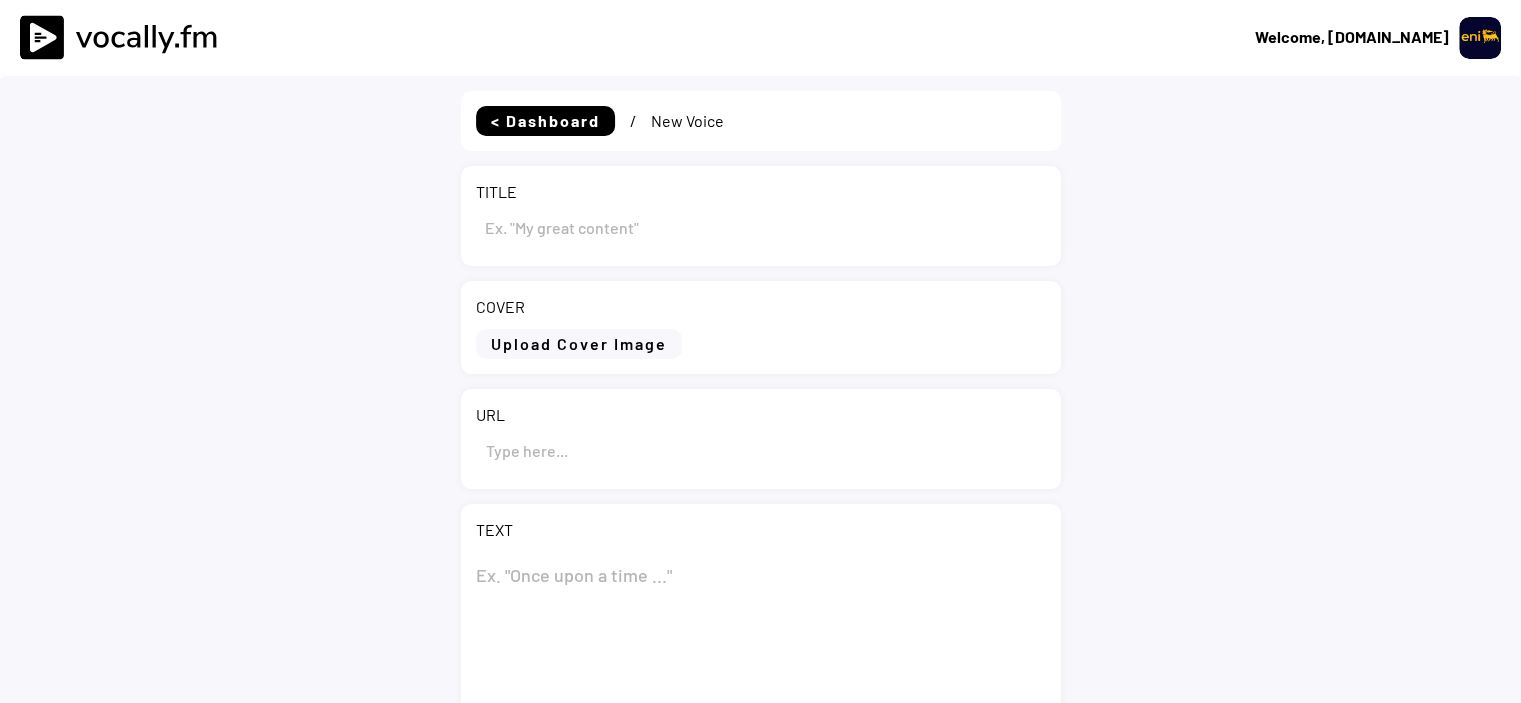 type 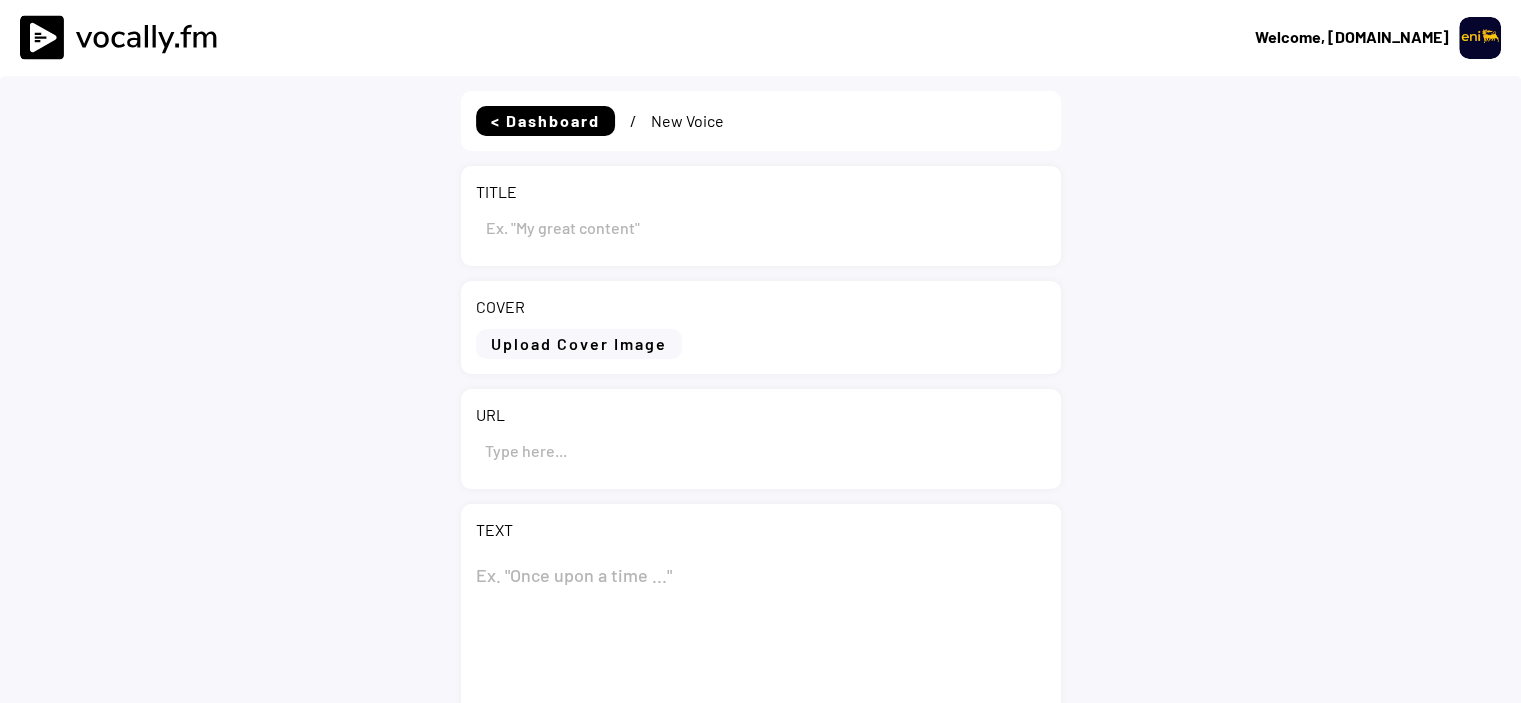 paste on "https://www.eni.com/en-IT/media/press-release/2025/07/enilive-publishes-its-first-sustainability-report-enilive-for-2024.html" 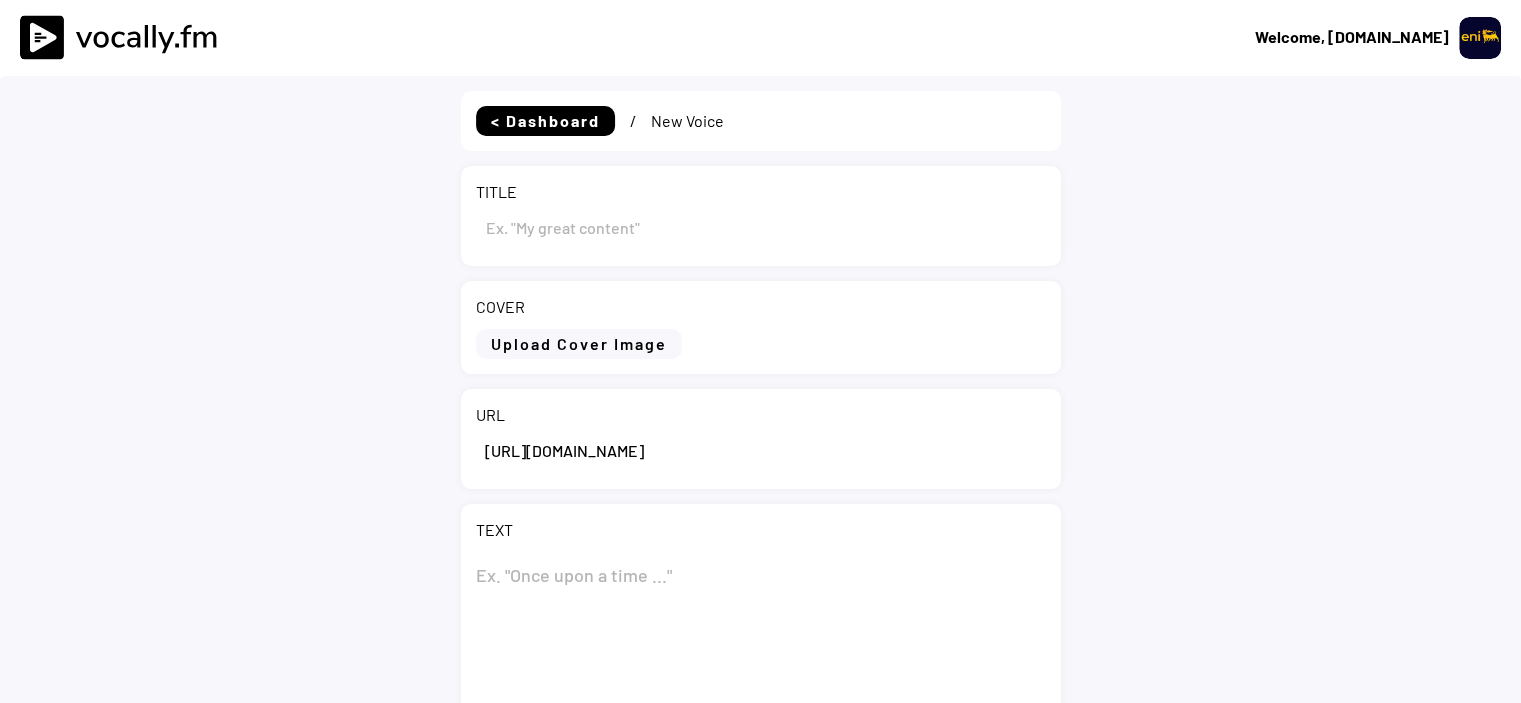scroll, scrollTop: 0, scrollLeft: 348, axis: horizontal 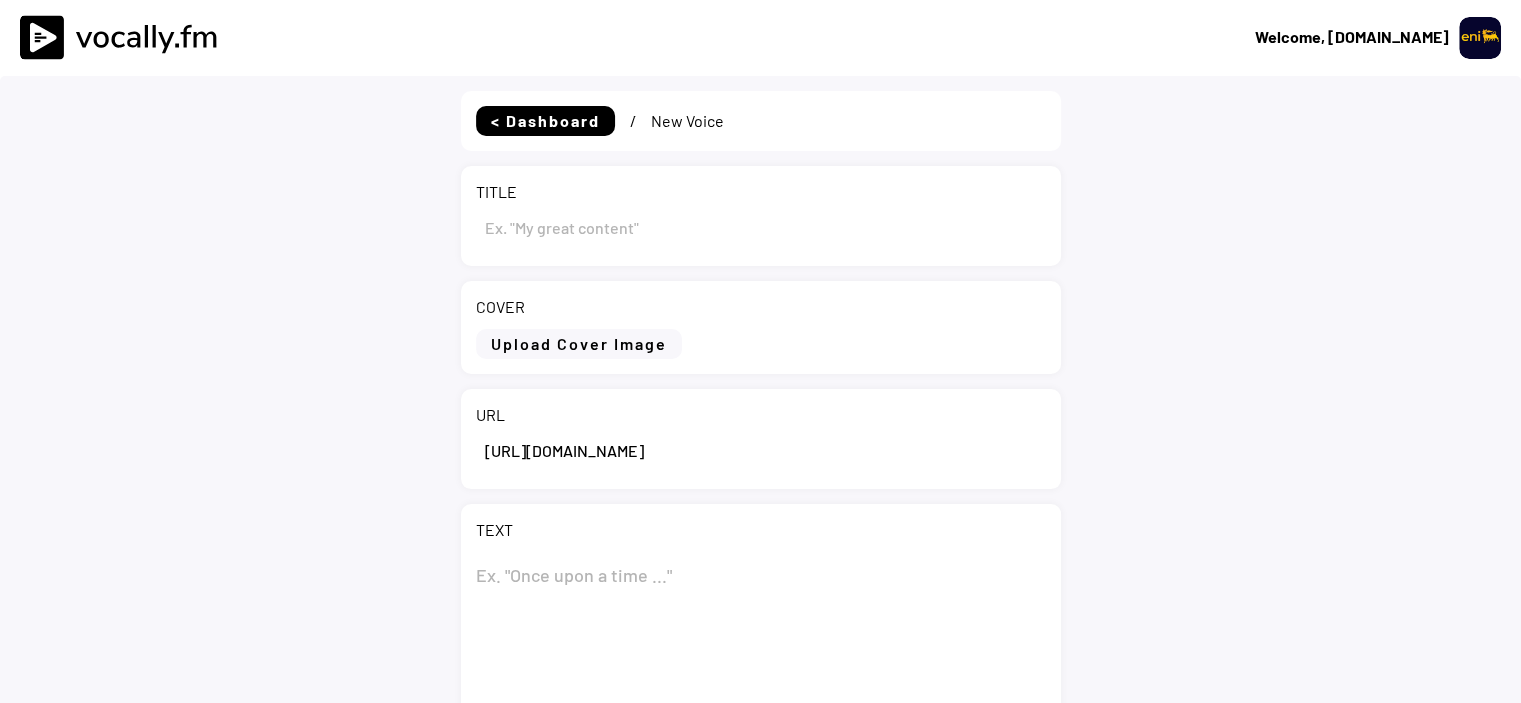 type on "https://www.eni.com/en-IT/media/press-release/2025/07/enilive-publishes-its-first-sustainability-report-enilive-for-2024.html" 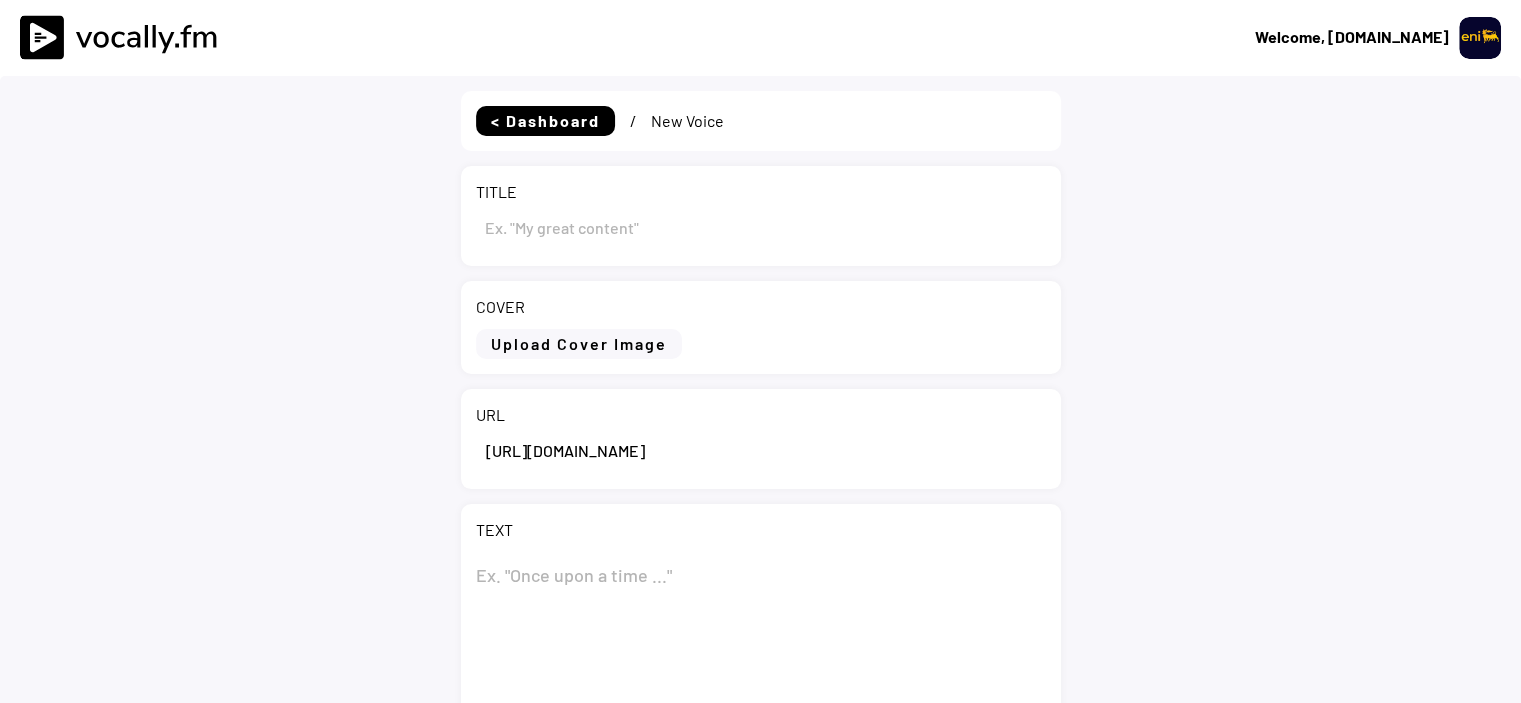 click at bounding box center [761, 227] 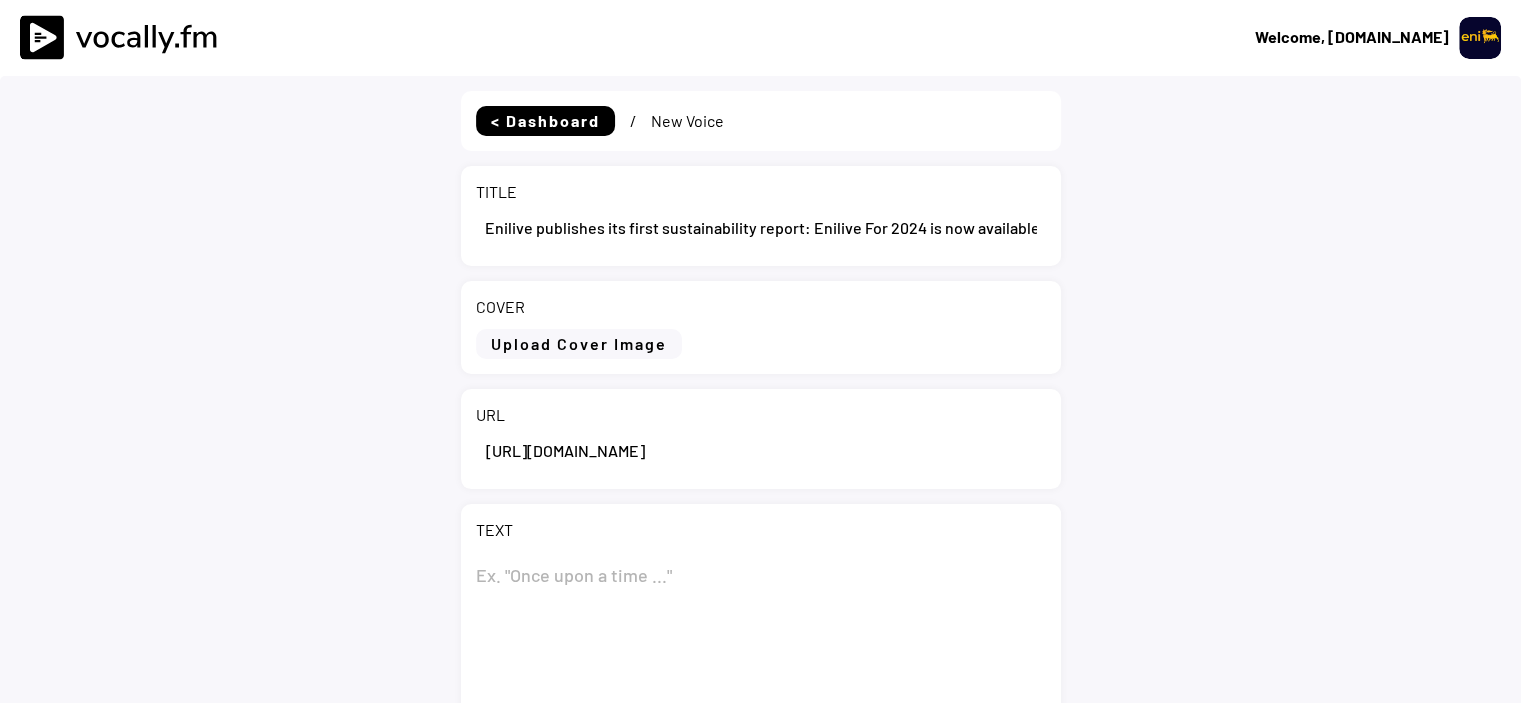 scroll, scrollTop: 0, scrollLeft: 40, axis: horizontal 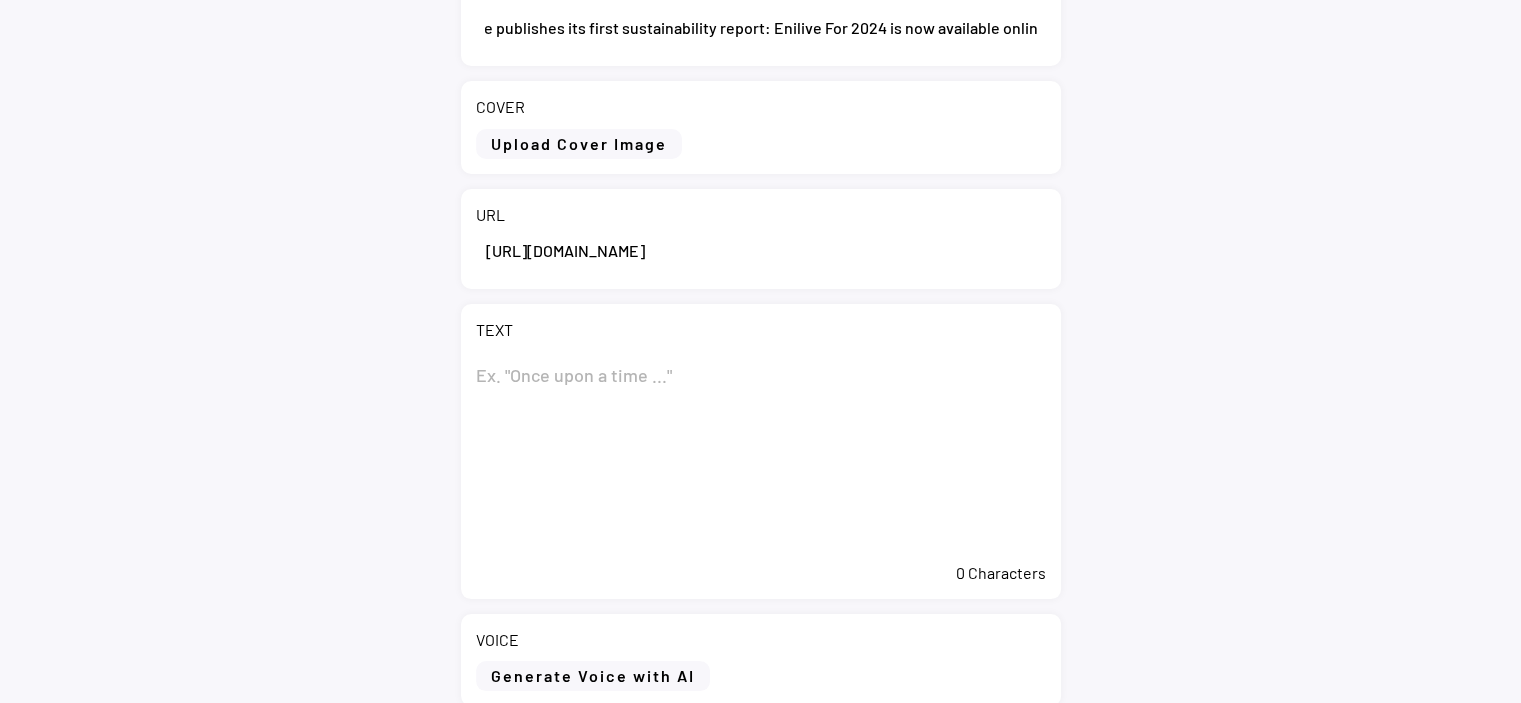 type on "Enilive publishes its first sustainability report: Enilive For 2024 is now available online" 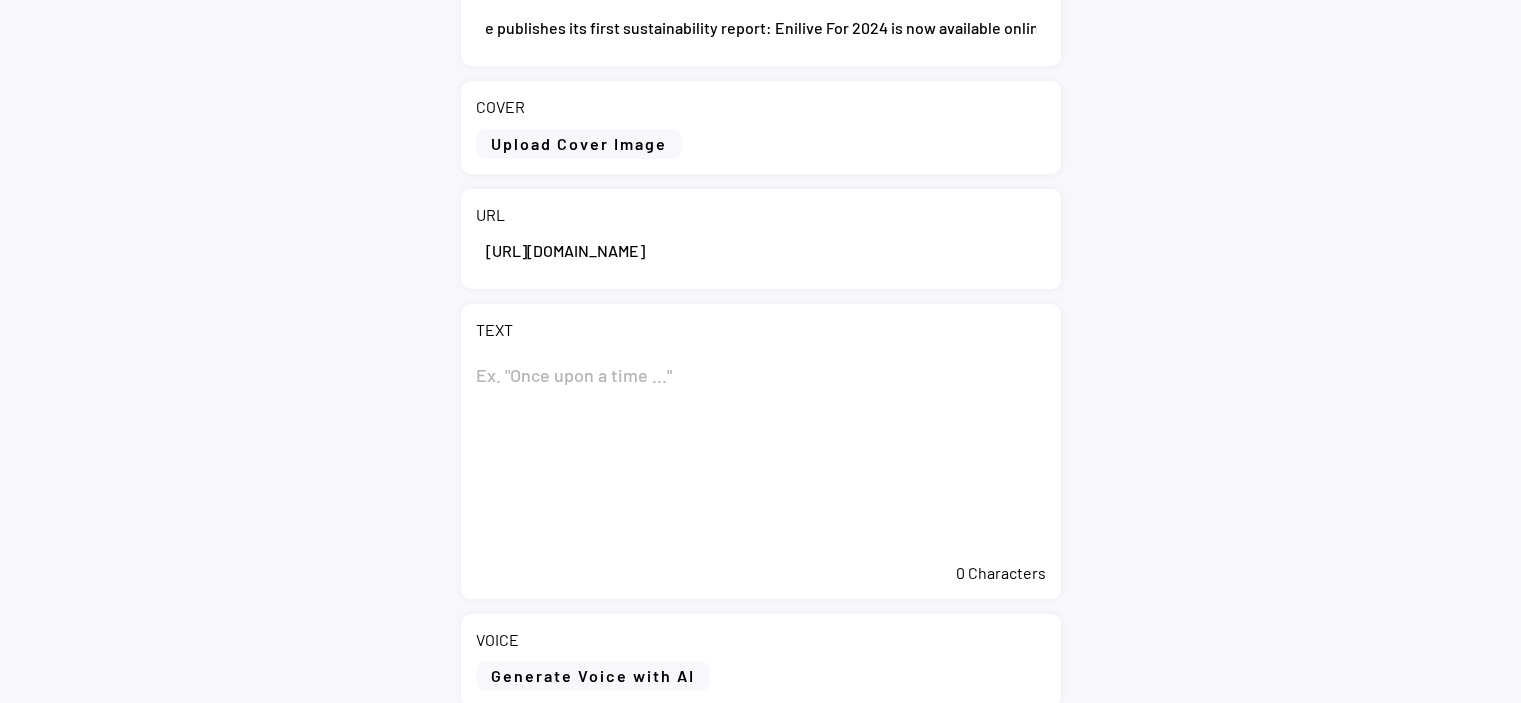 click at bounding box center (761, 452) 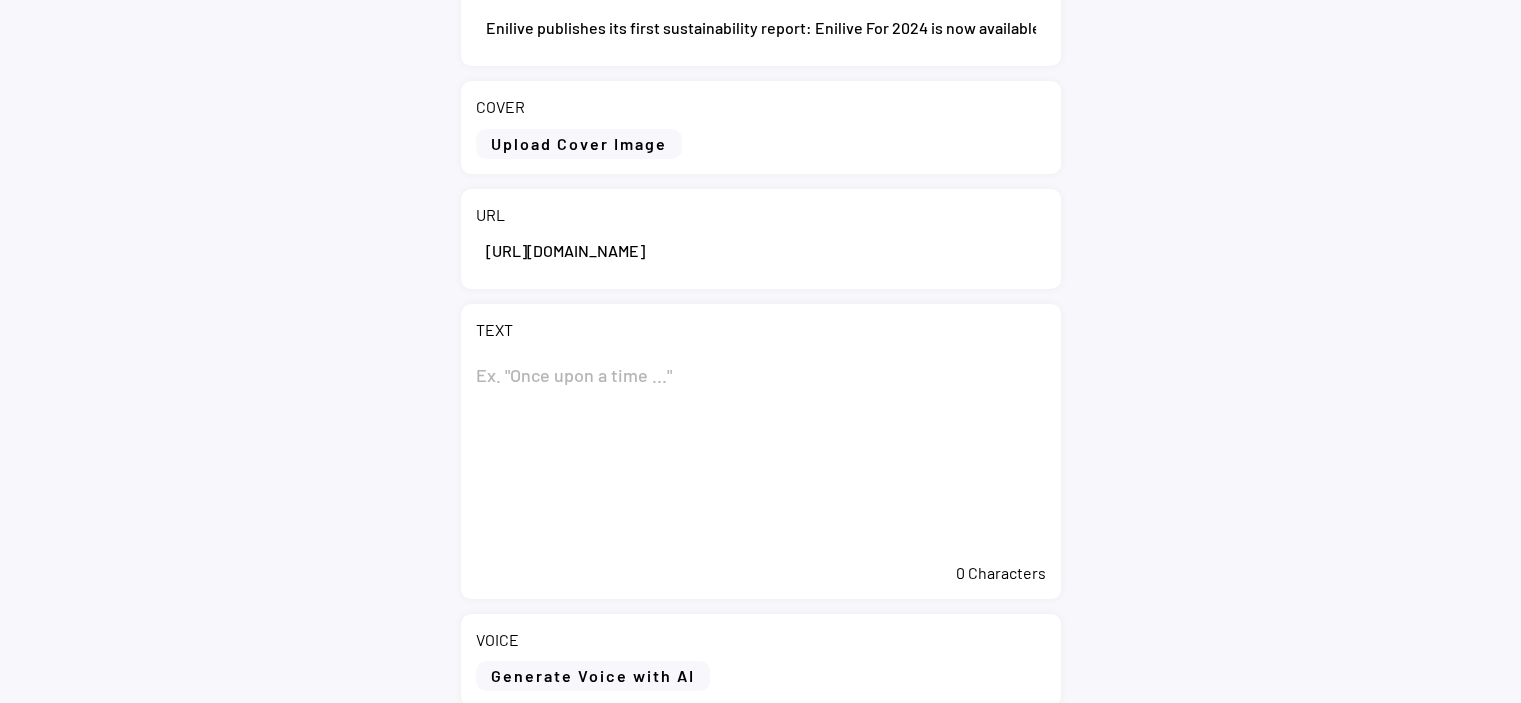 paste on "Enilive publishes its first sustainability report:
Enilive For 2024 is now available online" 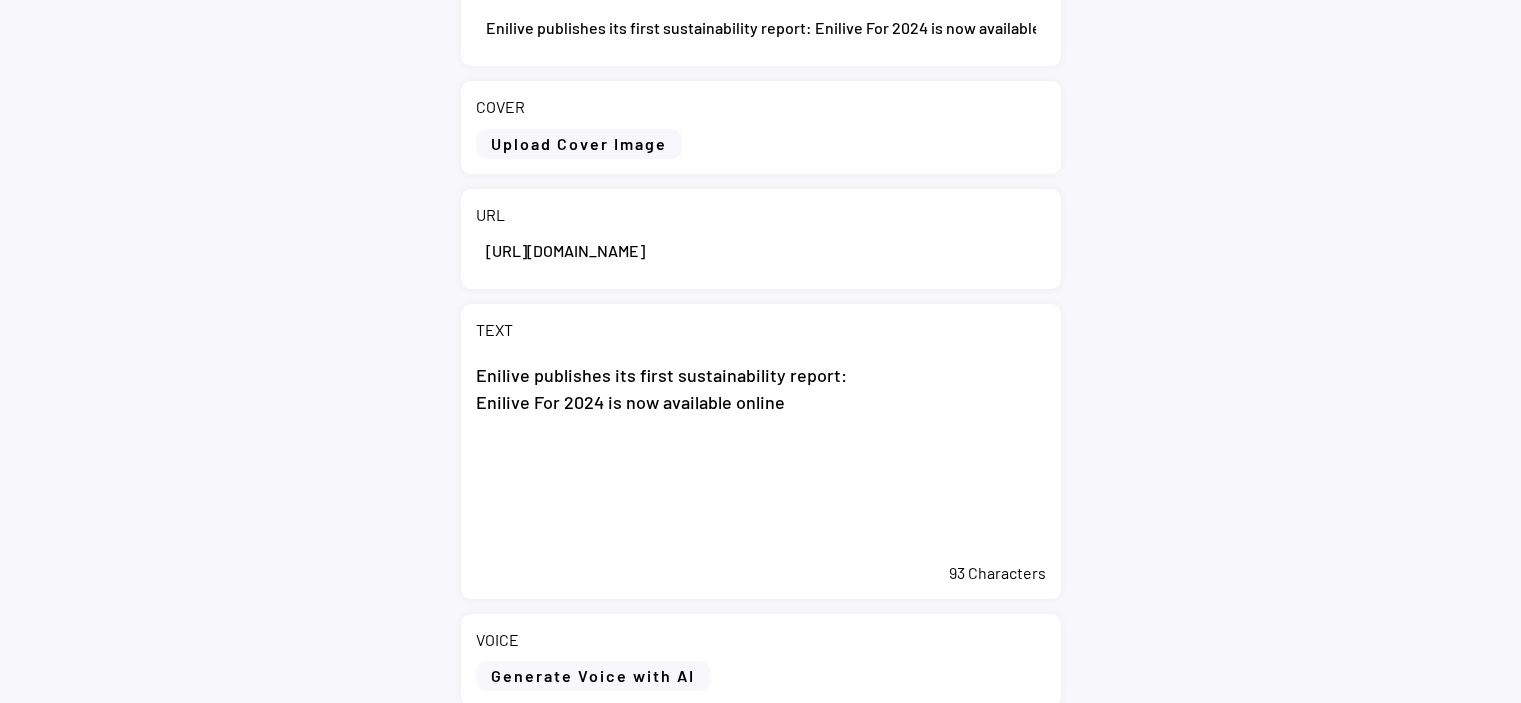 click on "Enilive publishes its first sustainability report:
Enilive For 2024 is now available online" at bounding box center (761, 452) 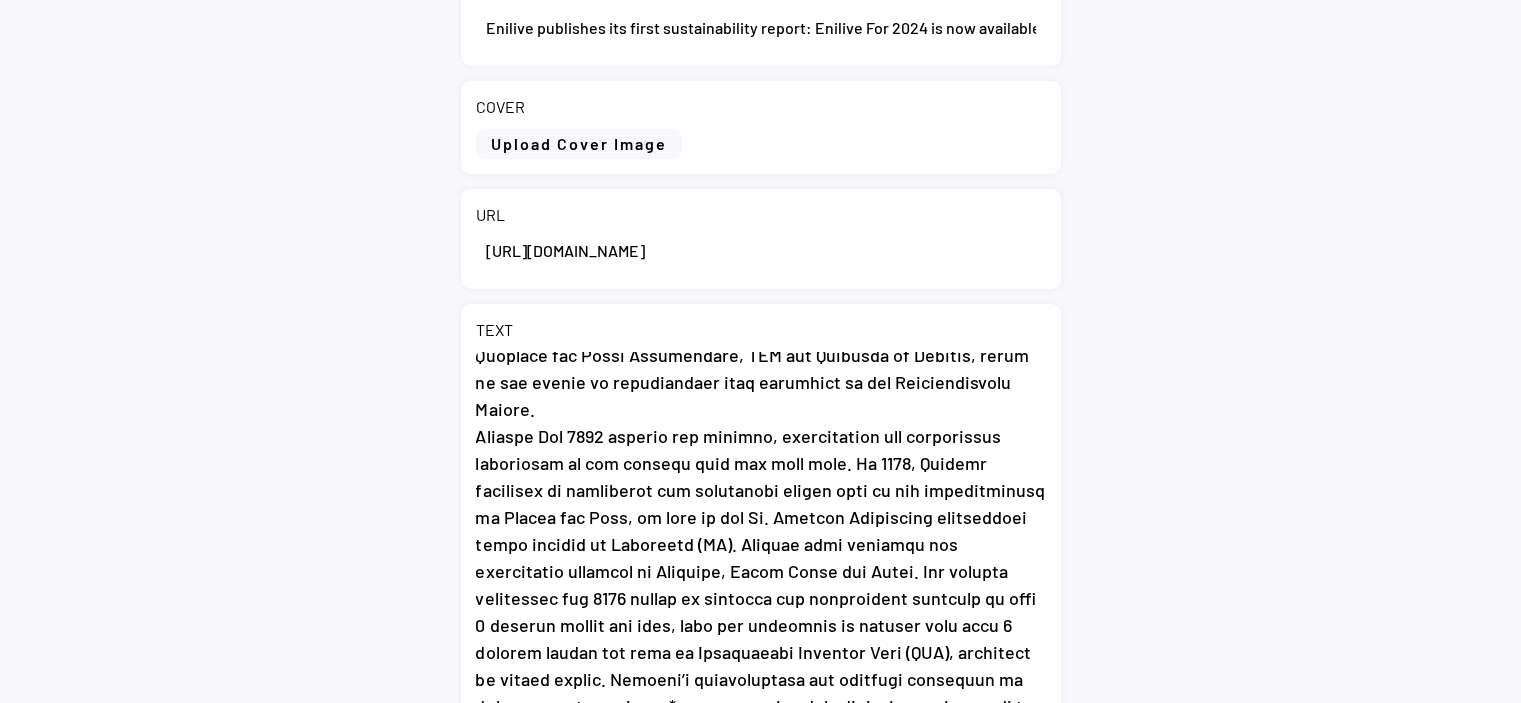 scroll, scrollTop: 796, scrollLeft: 0, axis: vertical 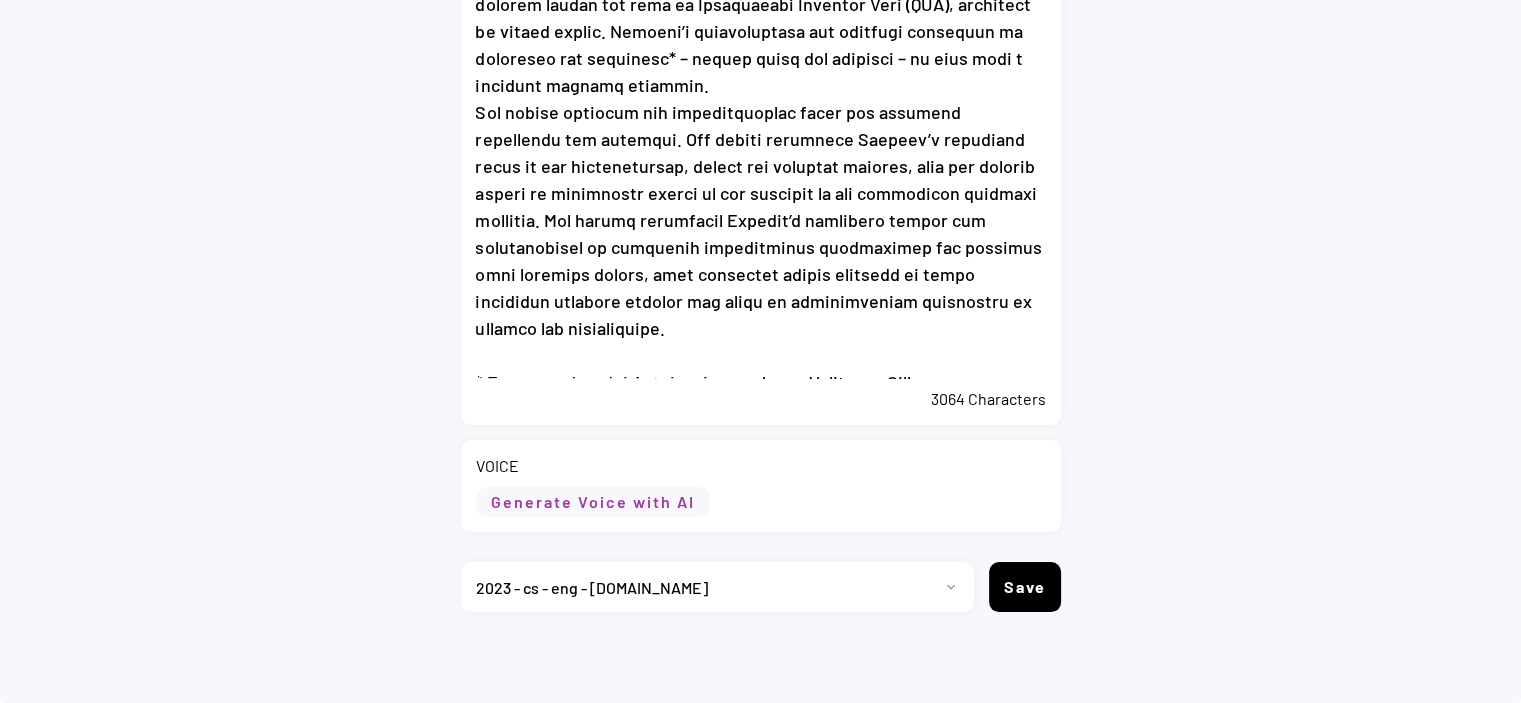 type on "Enilive publishes its first sustainability report:
Enilive For 2024 is now available online
Roma, 15 July 2025 – Enilive, the company dedicated to mobility products and services, has today released its first Sustainability Report, Enilive For 2024.
The report, available online, underscores Enilive’s commitment to delivering increasingly decarbonized solutions that support the energy transition and contribute to Eni’s goal of achieving carbon neutrality by 2050. In 2024, this commitment was evident through the ongoing development of Enilive’s industrial plants worldwide, with a strong focus on enhancing operational efficiency and optimizing efficient use of natural resources. Additionally, Enilive has expanded the production and distribution of new mobility carriers such as HVO biofuels and introduced new services across its network of around 5,300 Enilive Stations in Europe, which serve over 1.5 million customers daily.
“Mobility is one of the sectors that most requires urgent and significant changes capa..." 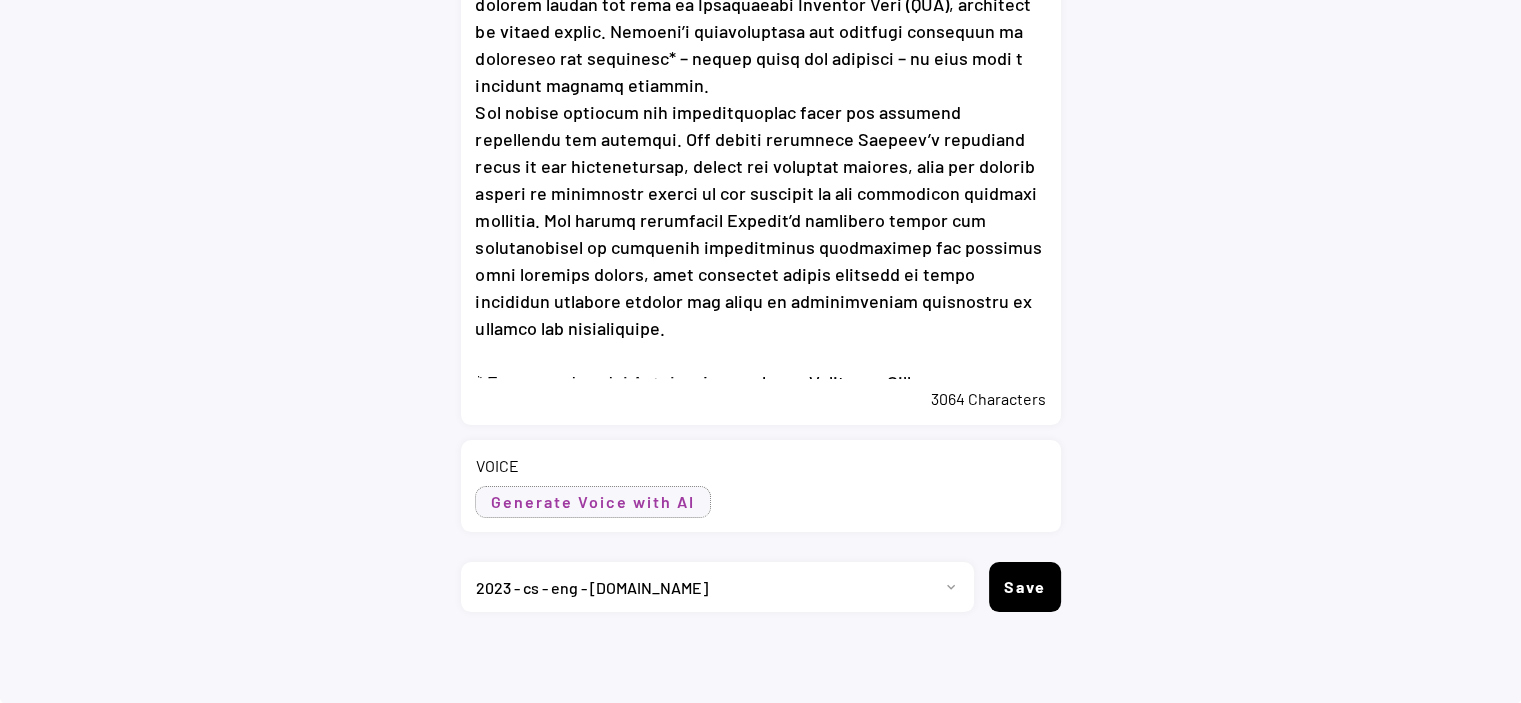 click on "Generate Voice with AI" at bounding box center [593, 502] 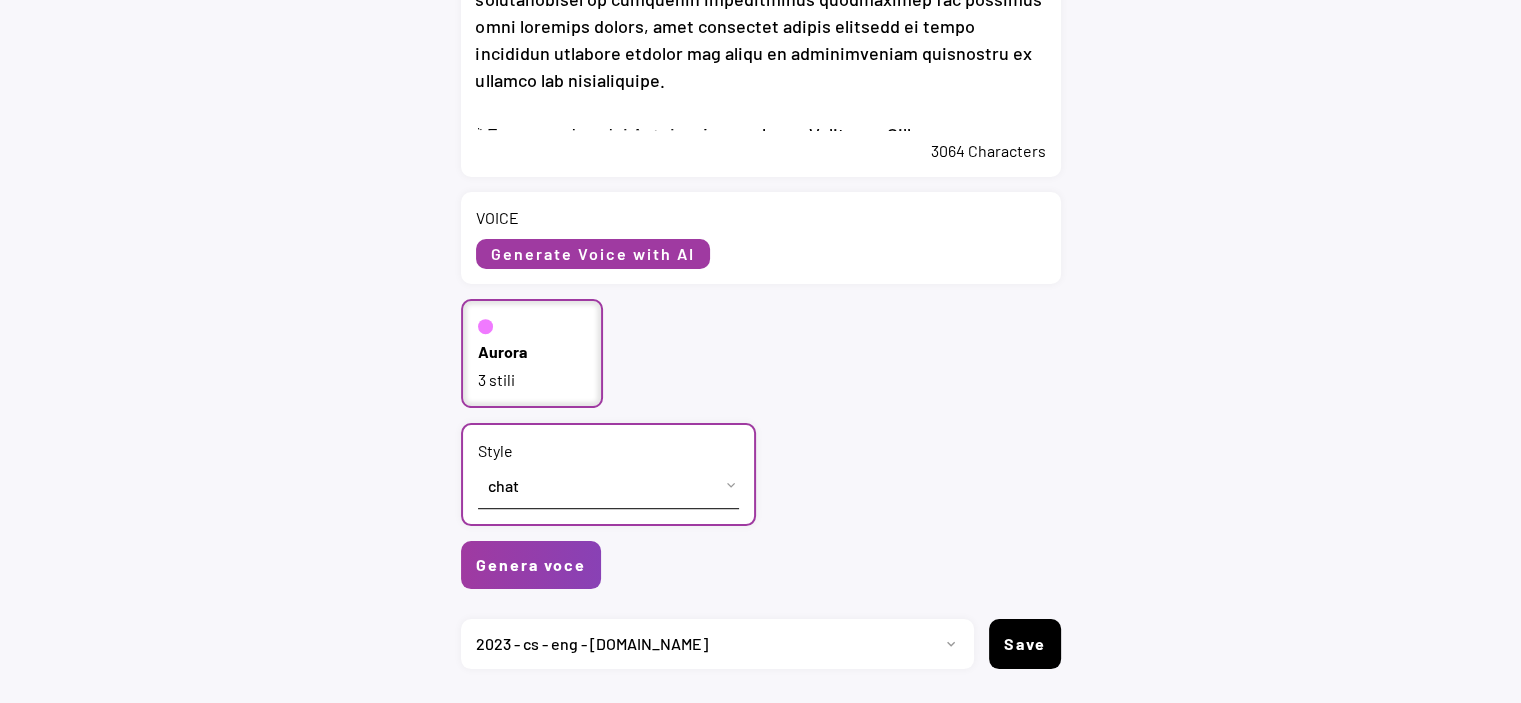 scroll, scrollTop: 1074, scrollLeft: 0, axis: vertical 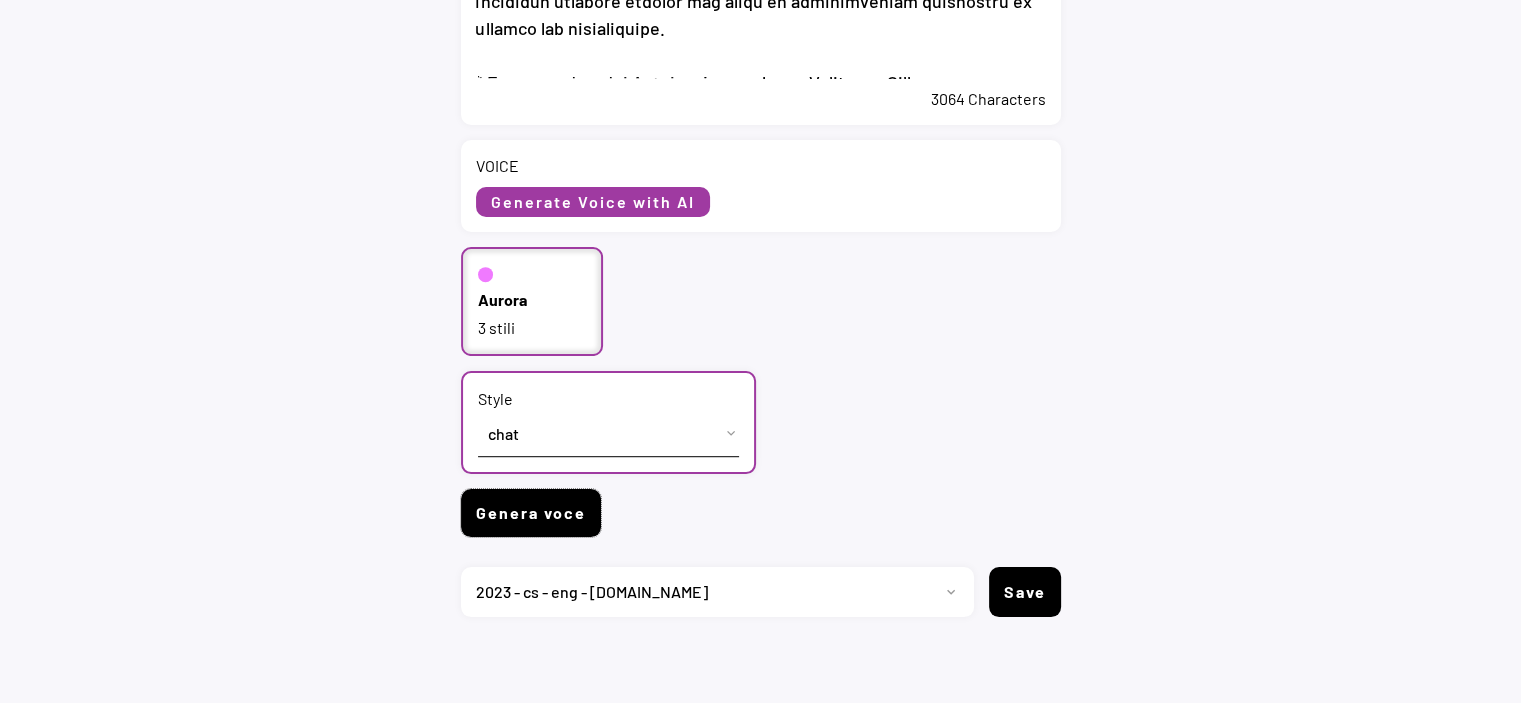 click on "Genera voce" at bounding box center (531, 513) 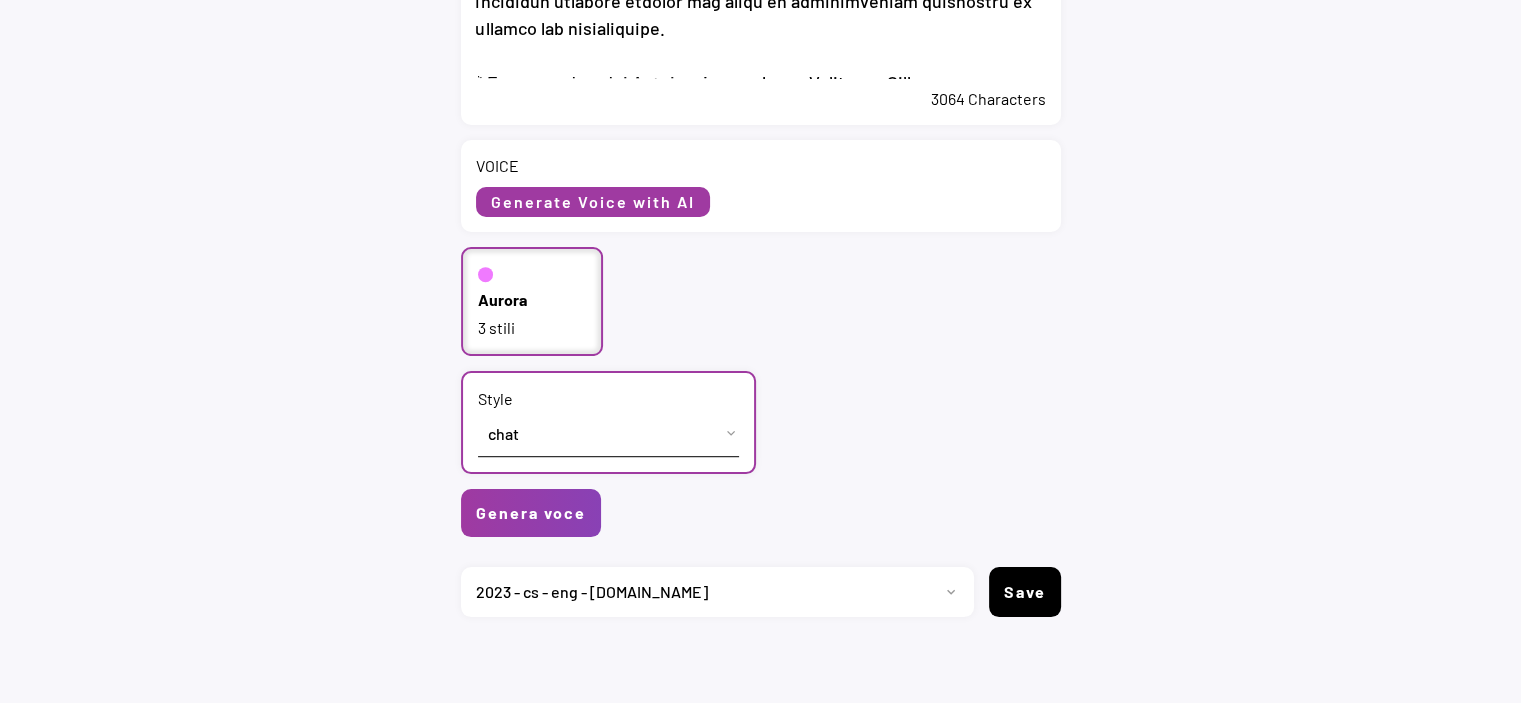 click on "Aurora" at bounding box center [502, 300] 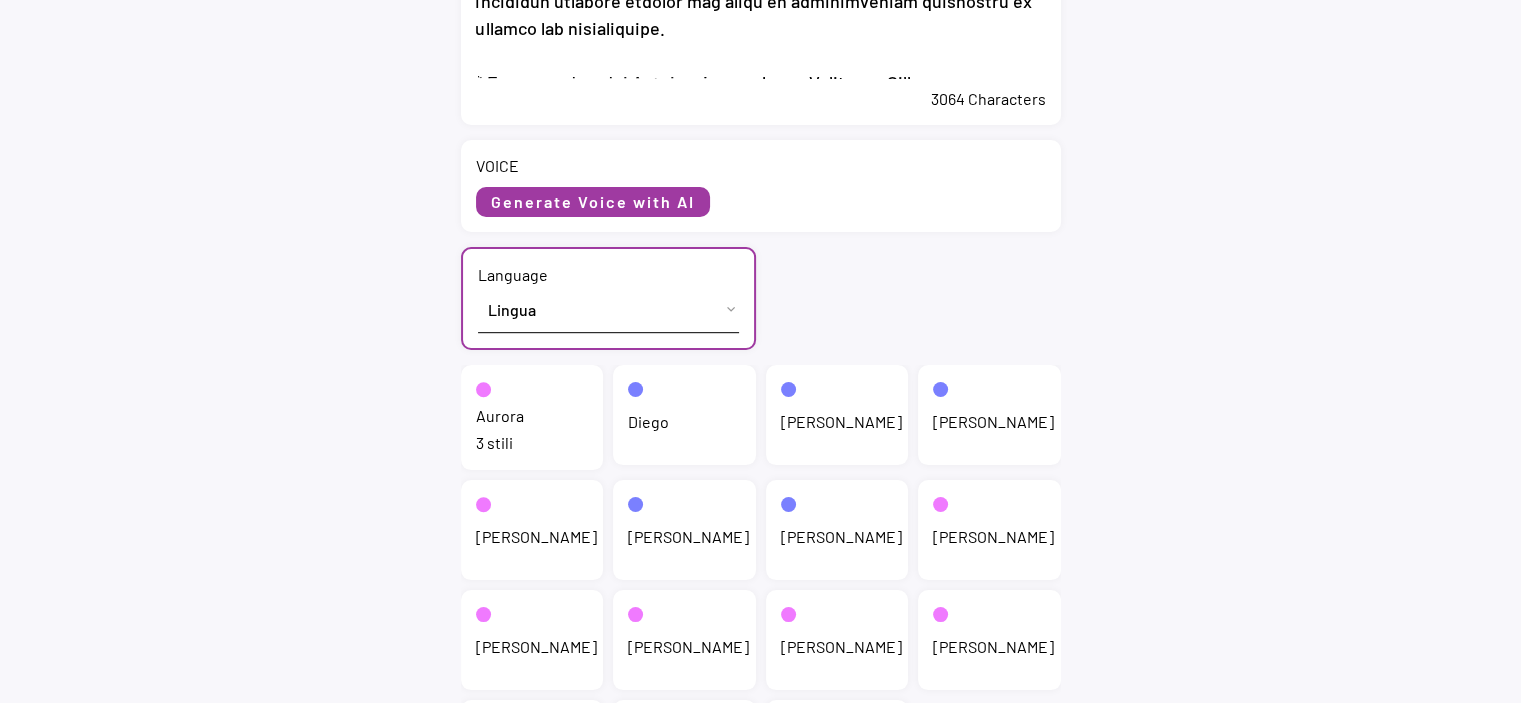 click on "Lingua English (US) French (France) Italian (Italy)" at bounding box center [608, 309] 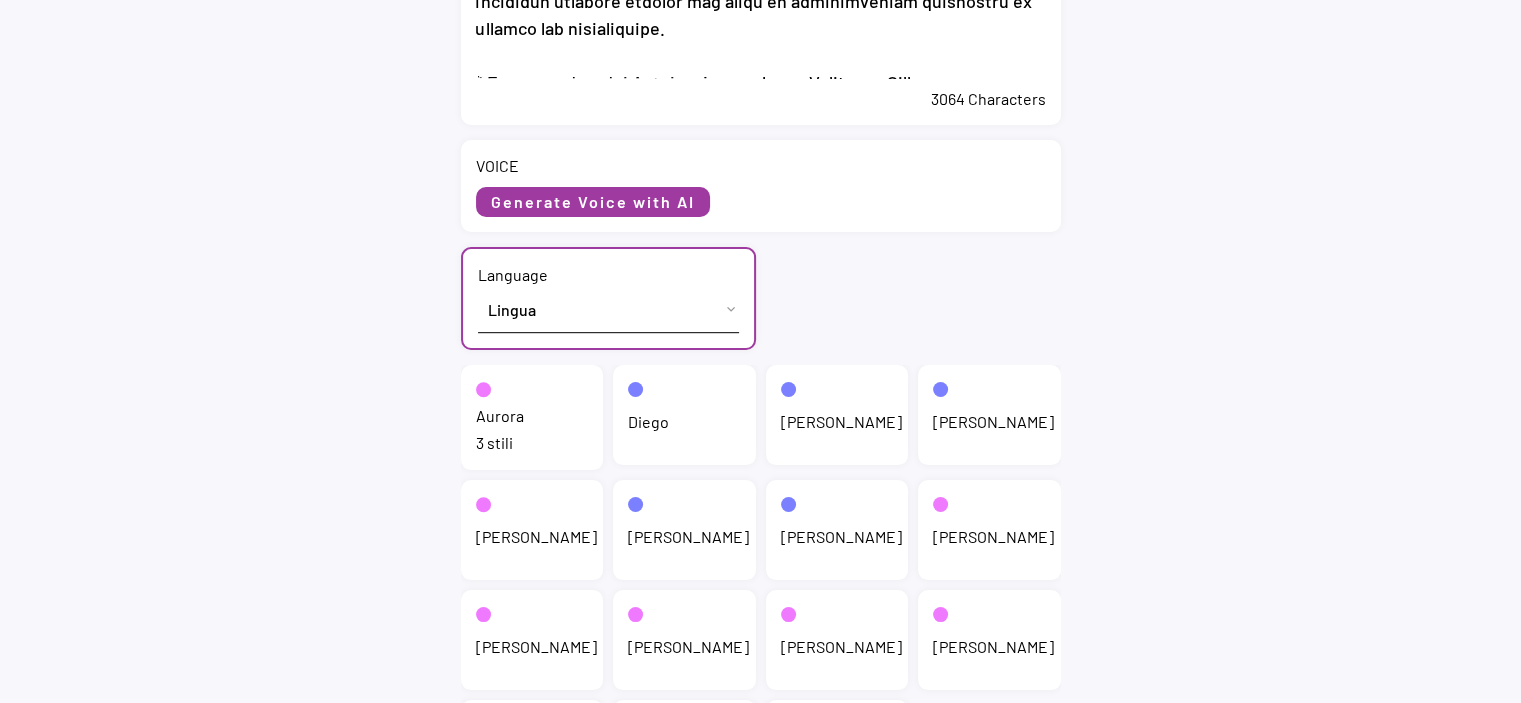 click on "Lingua English (US) French (France) Italian (Italy)" at bounding box center [608, 309] 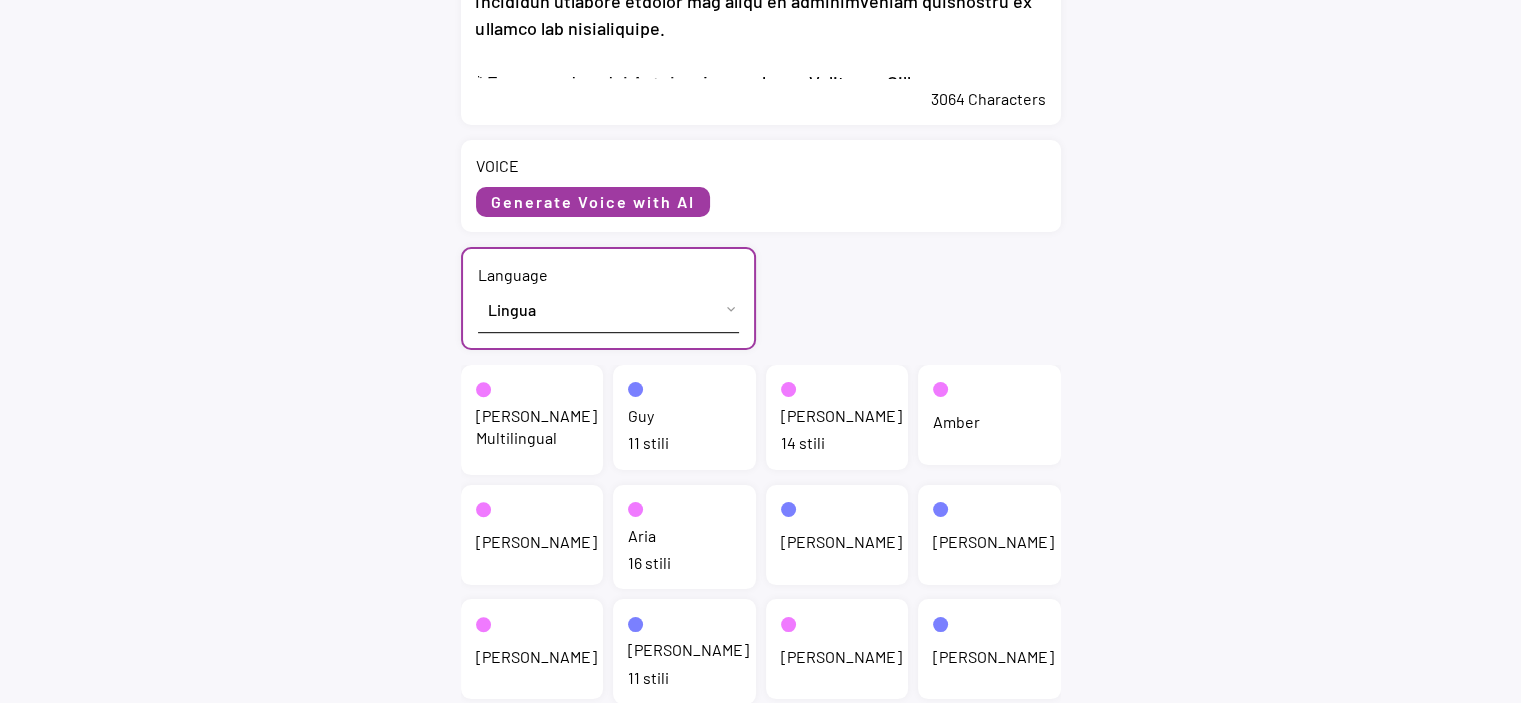 click on "Jenny 14 stili" at bounding box center (837, 417) 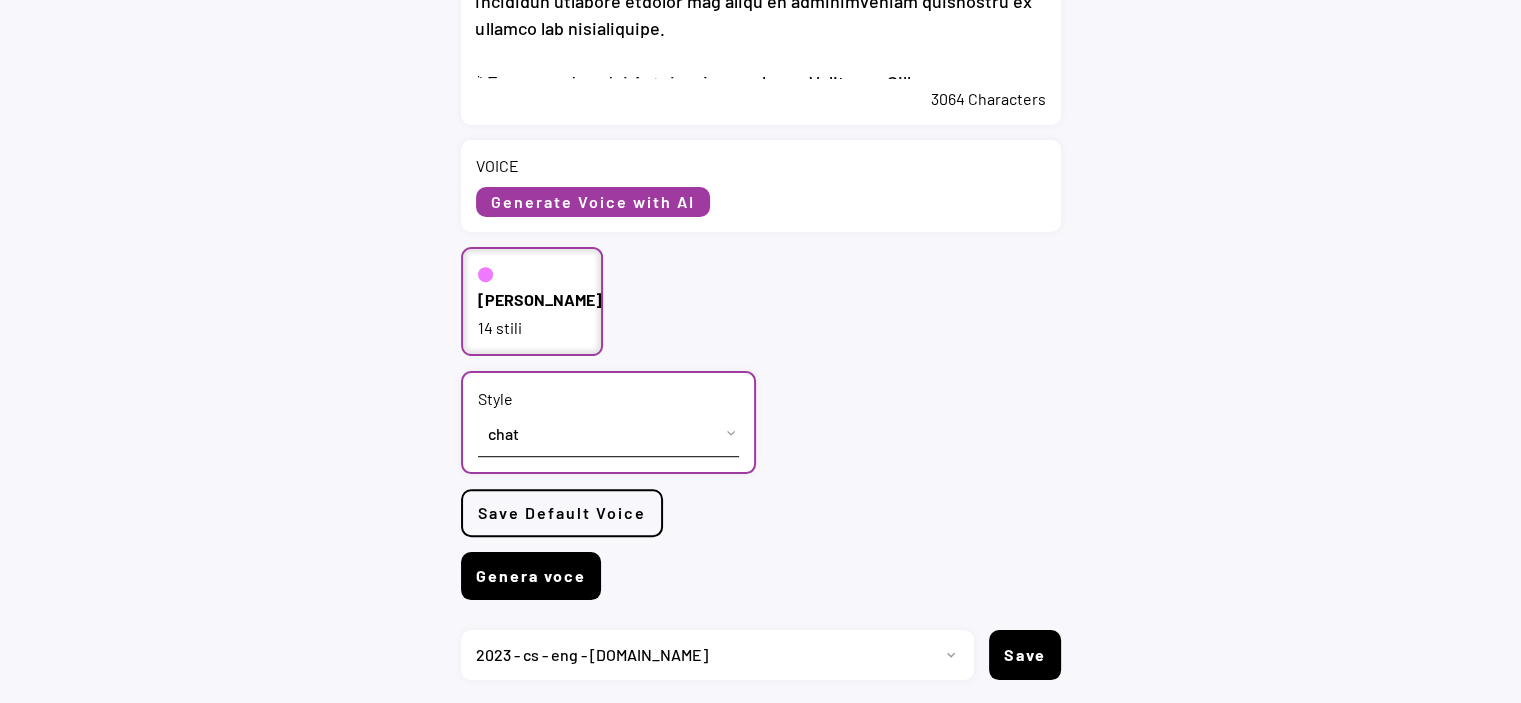 click on "Genera voce" at bounding box center (531, 576) 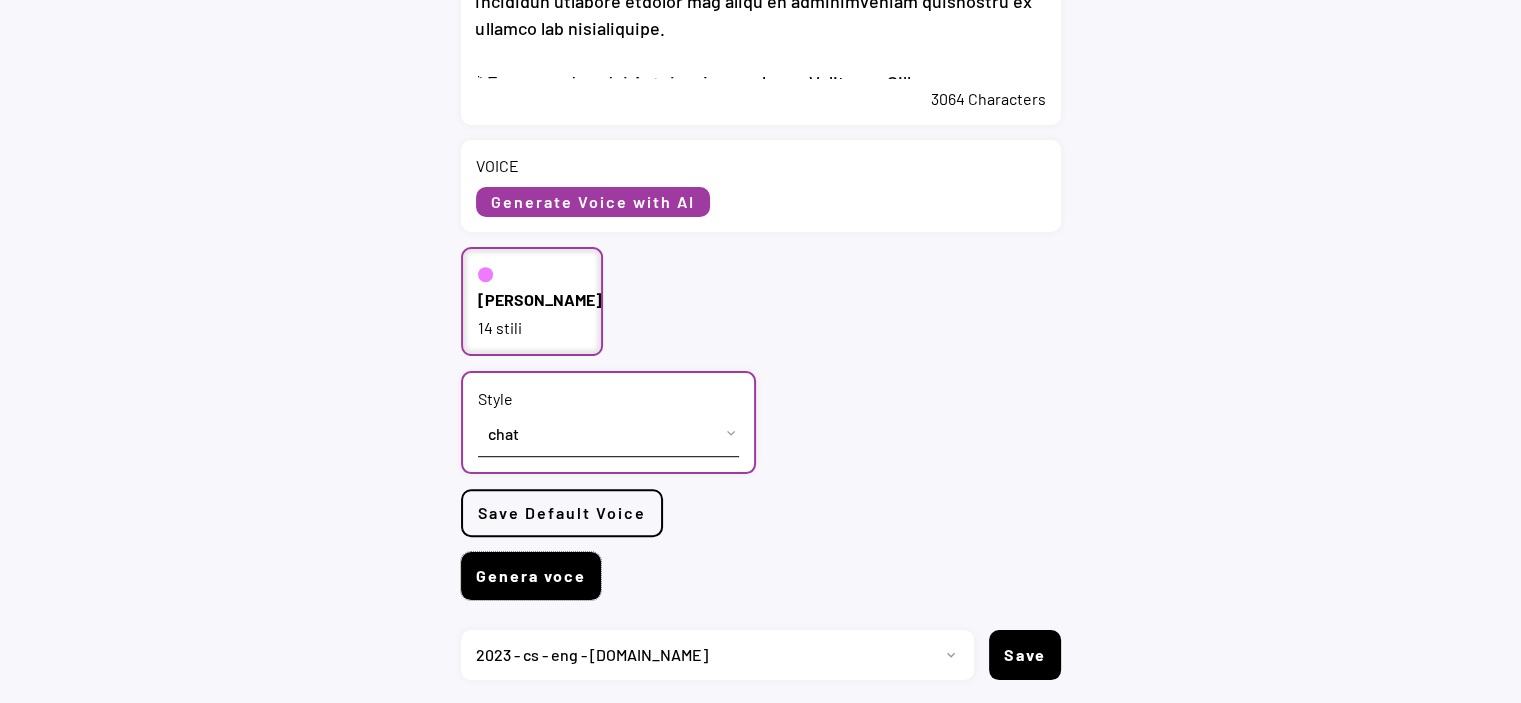 click on "Genera voce" at bounding box center [531, 576] 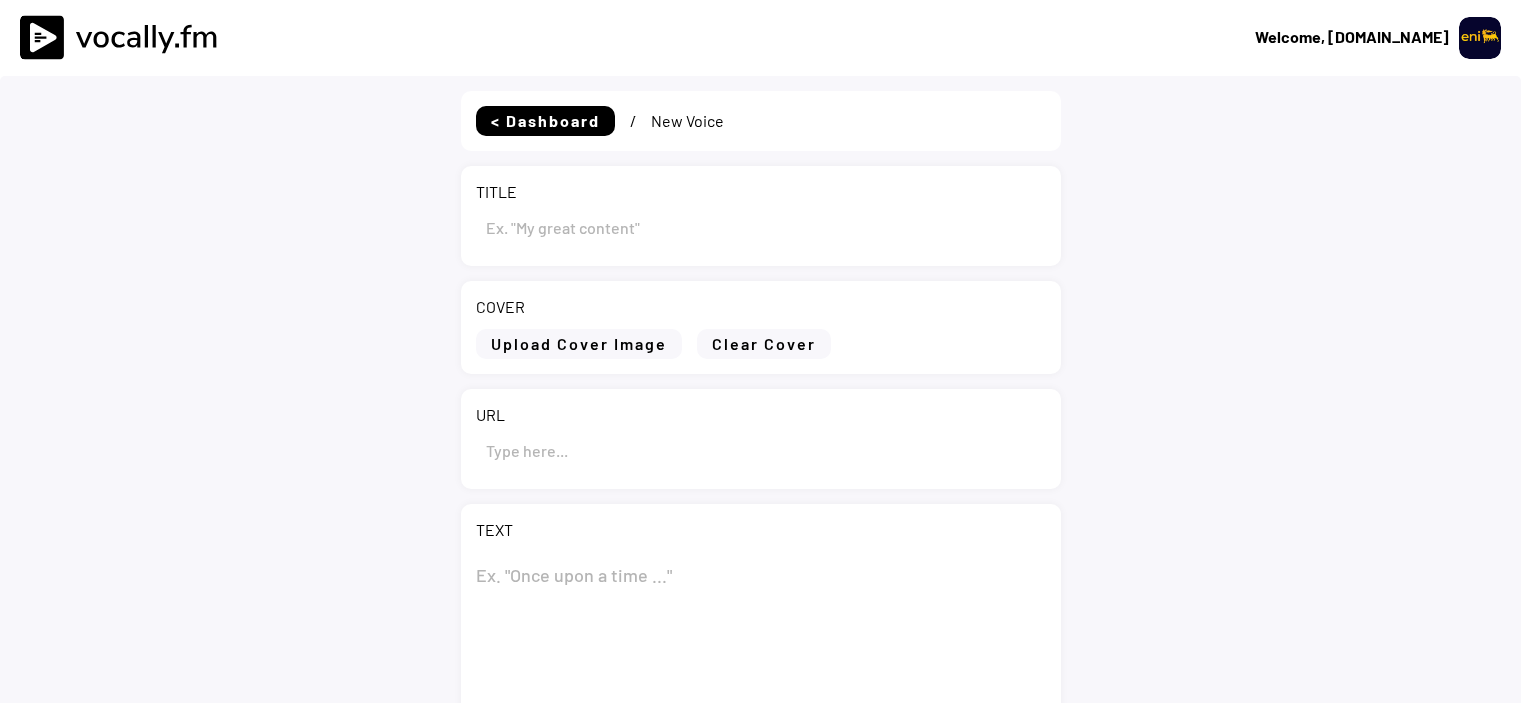 scroll, scrollTop: 0, scrollLeft: 0, axis: both 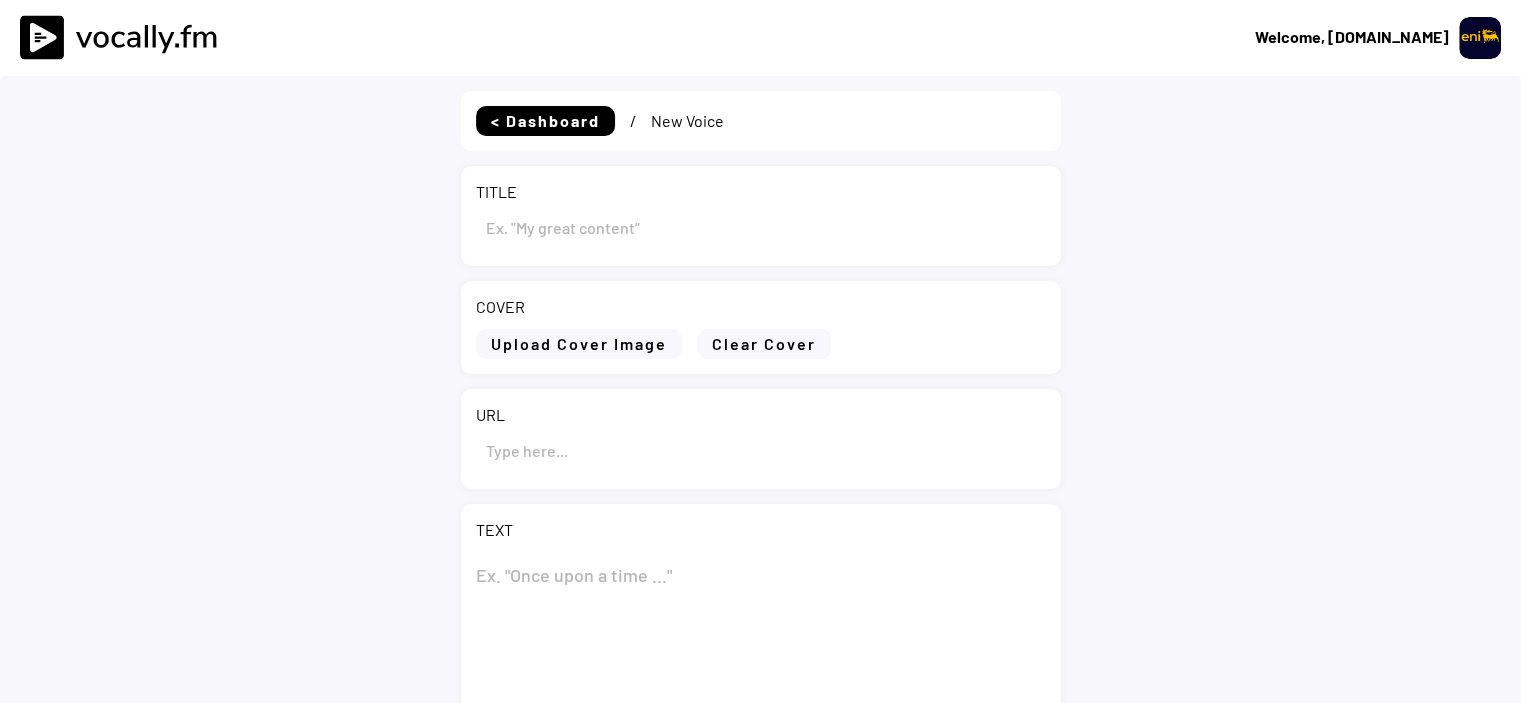 type on "Enilive publishes its first sustainability report: Enilive For 2024 is now available online" 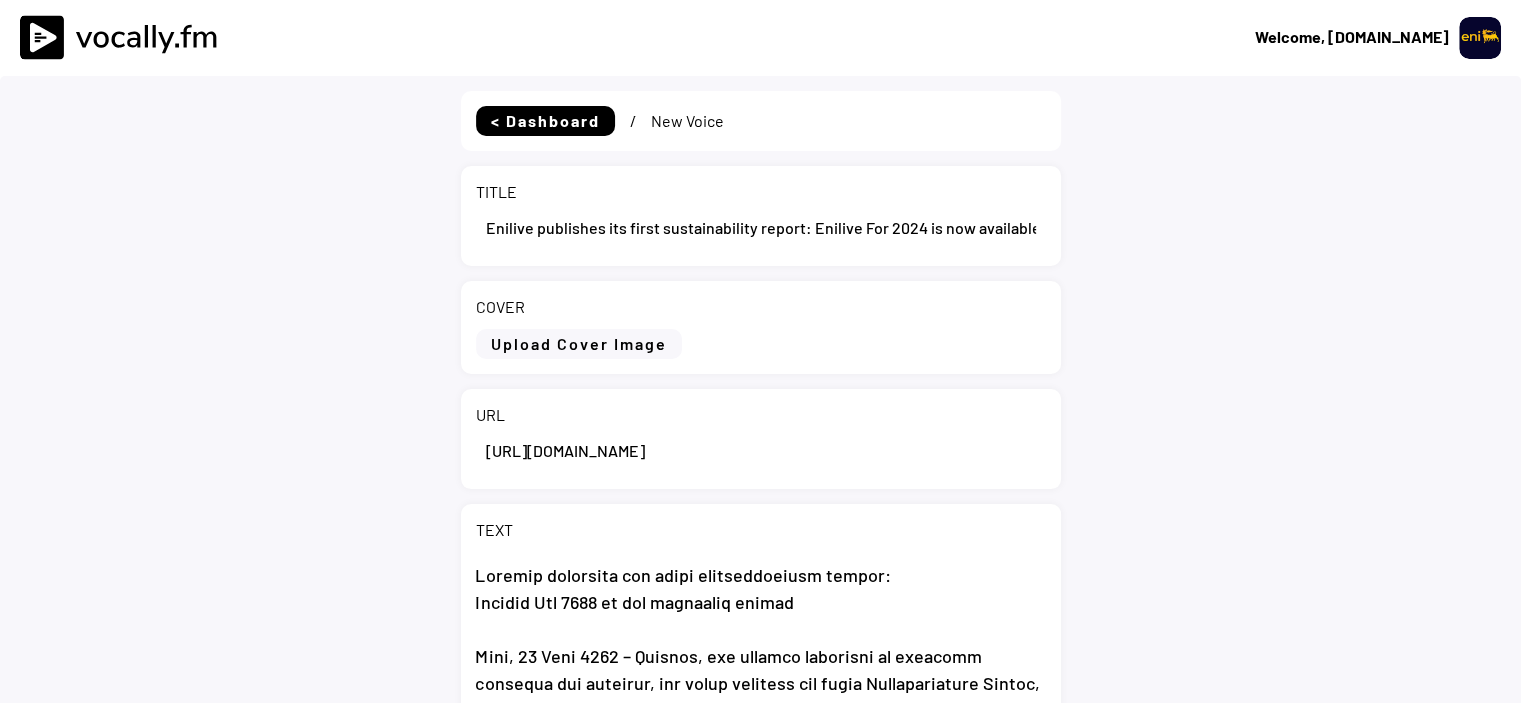 select on ""1348695171700984260__LOOKUP__1695815318097x346735823279882240"" 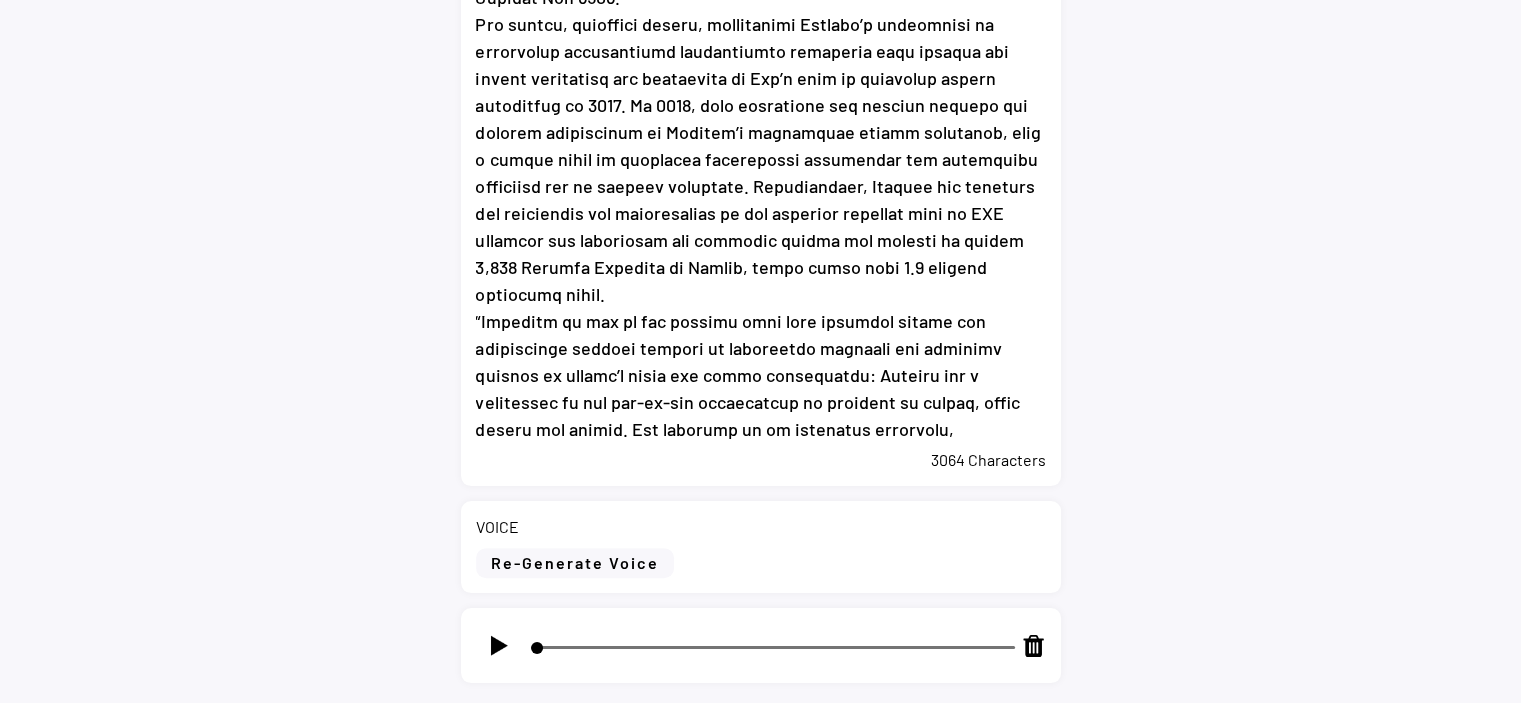 scroll, scrollTop: 1100, scrollLeft: 0, axis: vertical 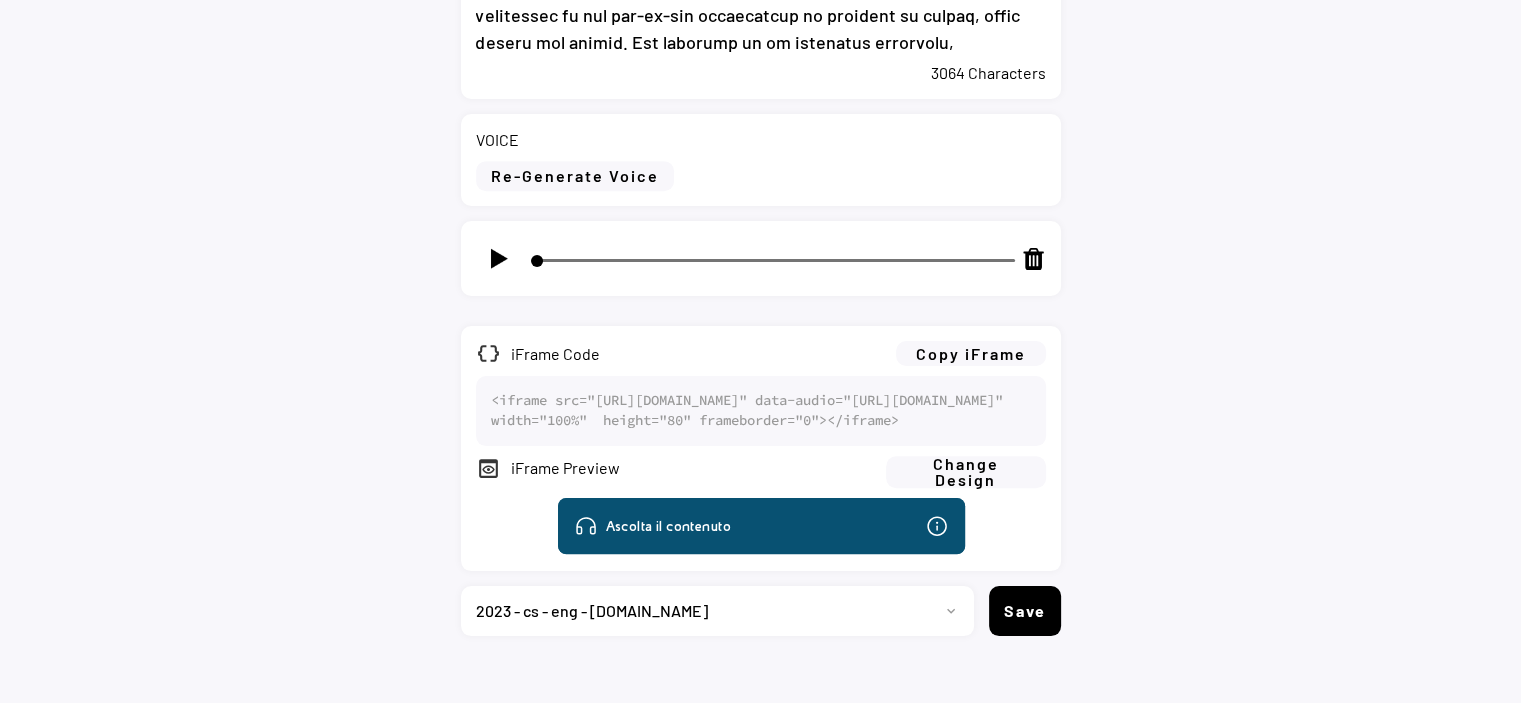 click 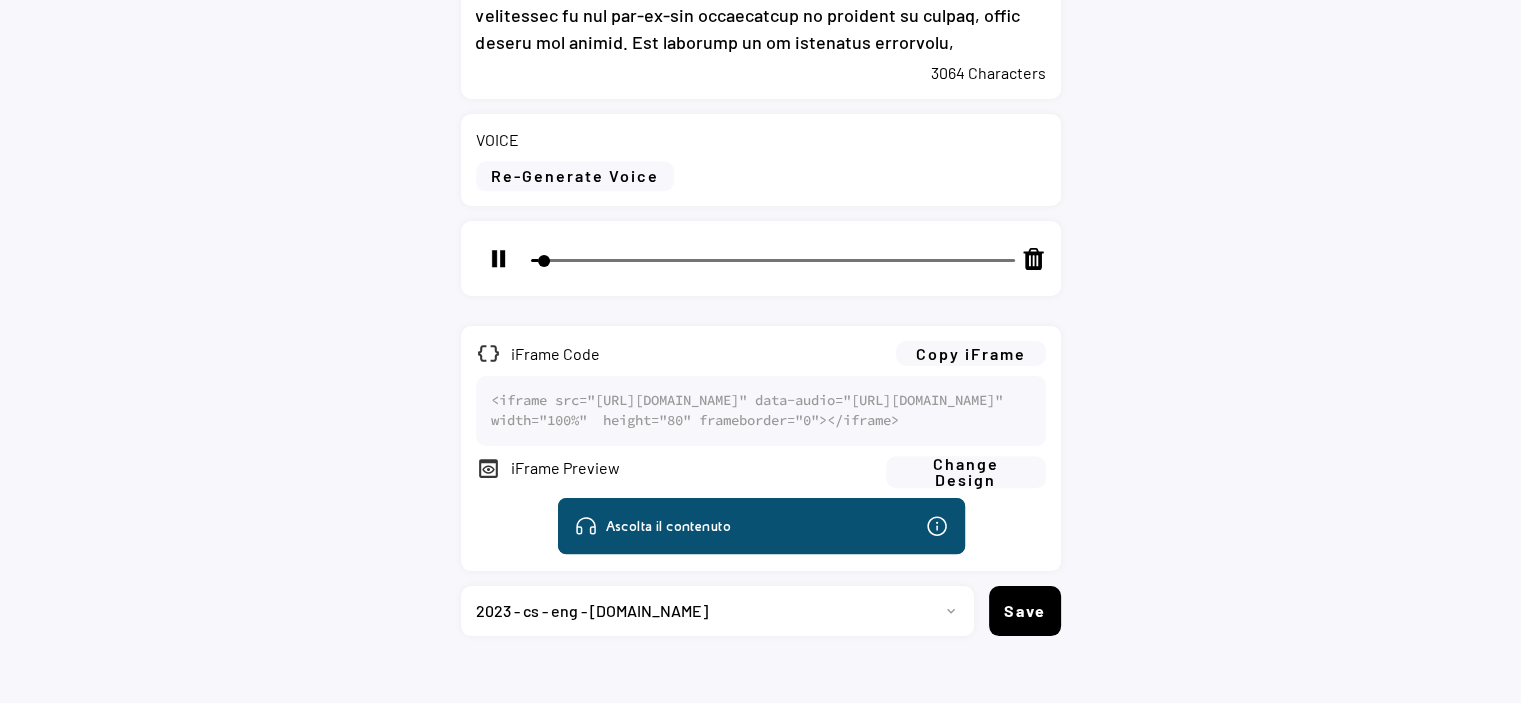 click 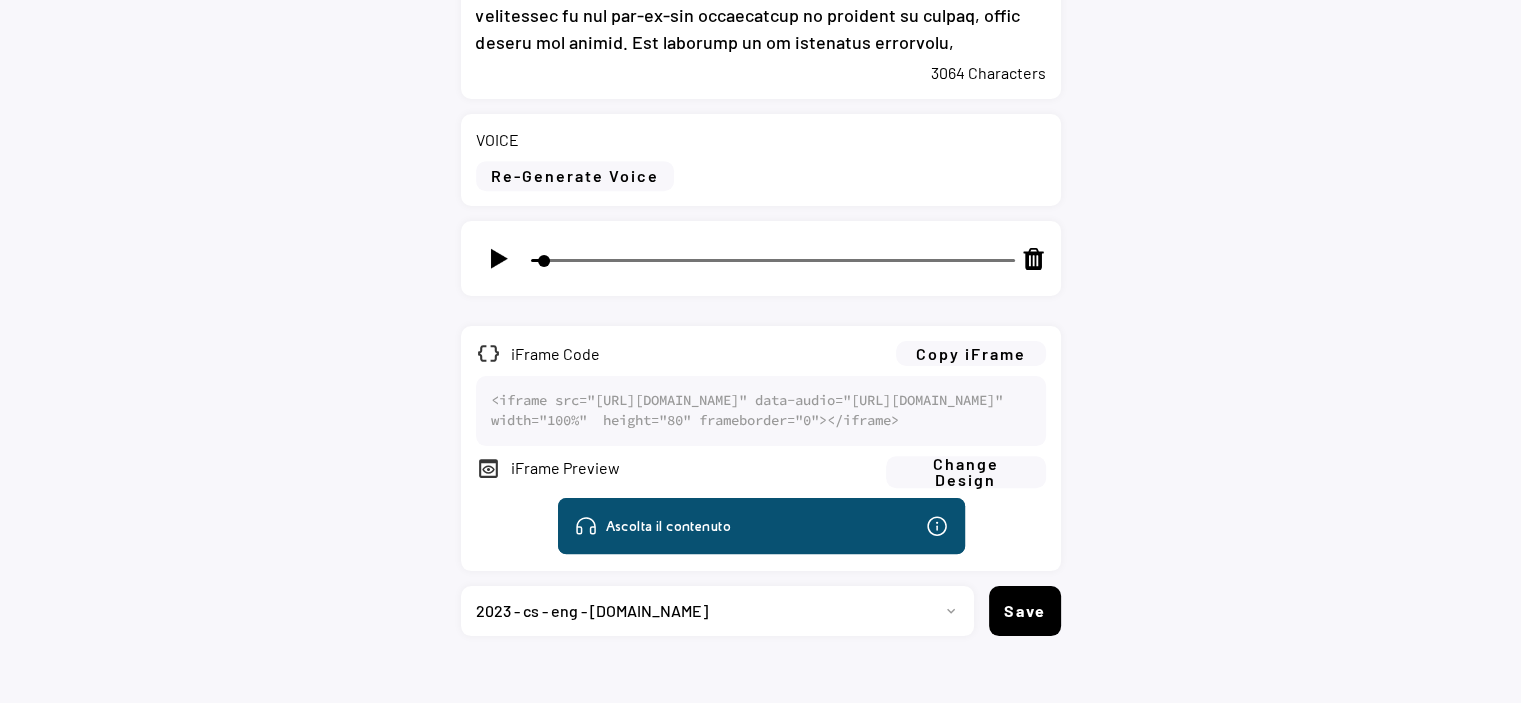 type on "4" 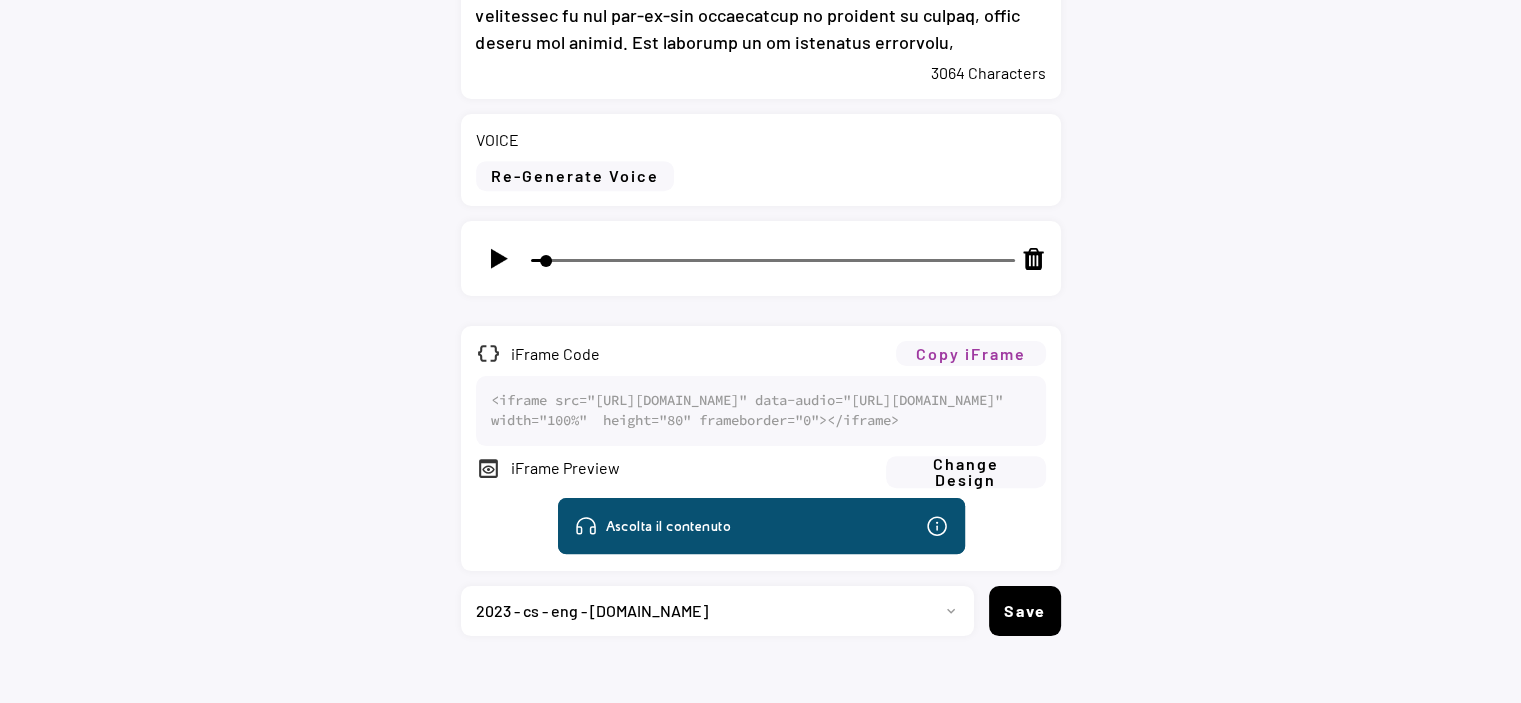 click on "Copy iFrame" at bounding box center [971, 353] 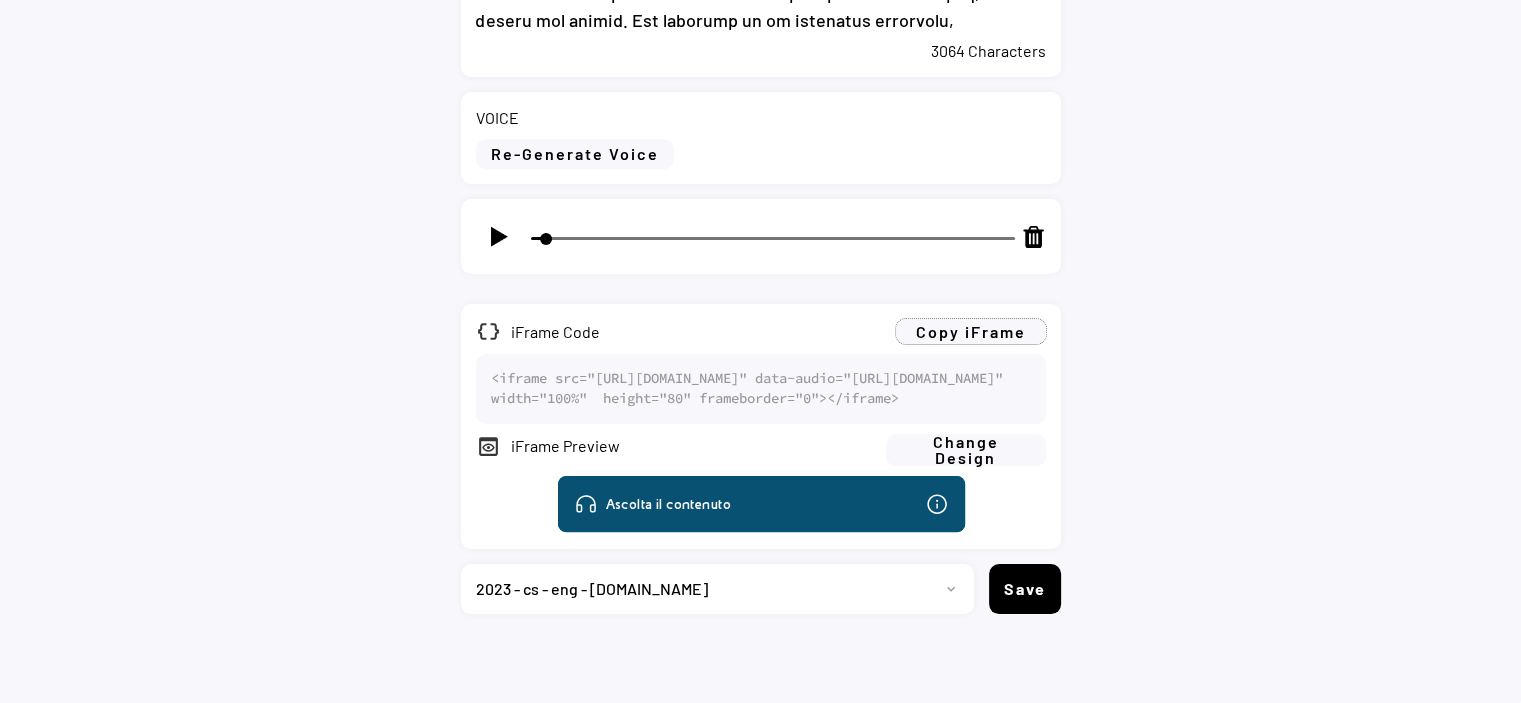 scroll, scrollTop: 1195, scrollLeft: 0, axis: vertical 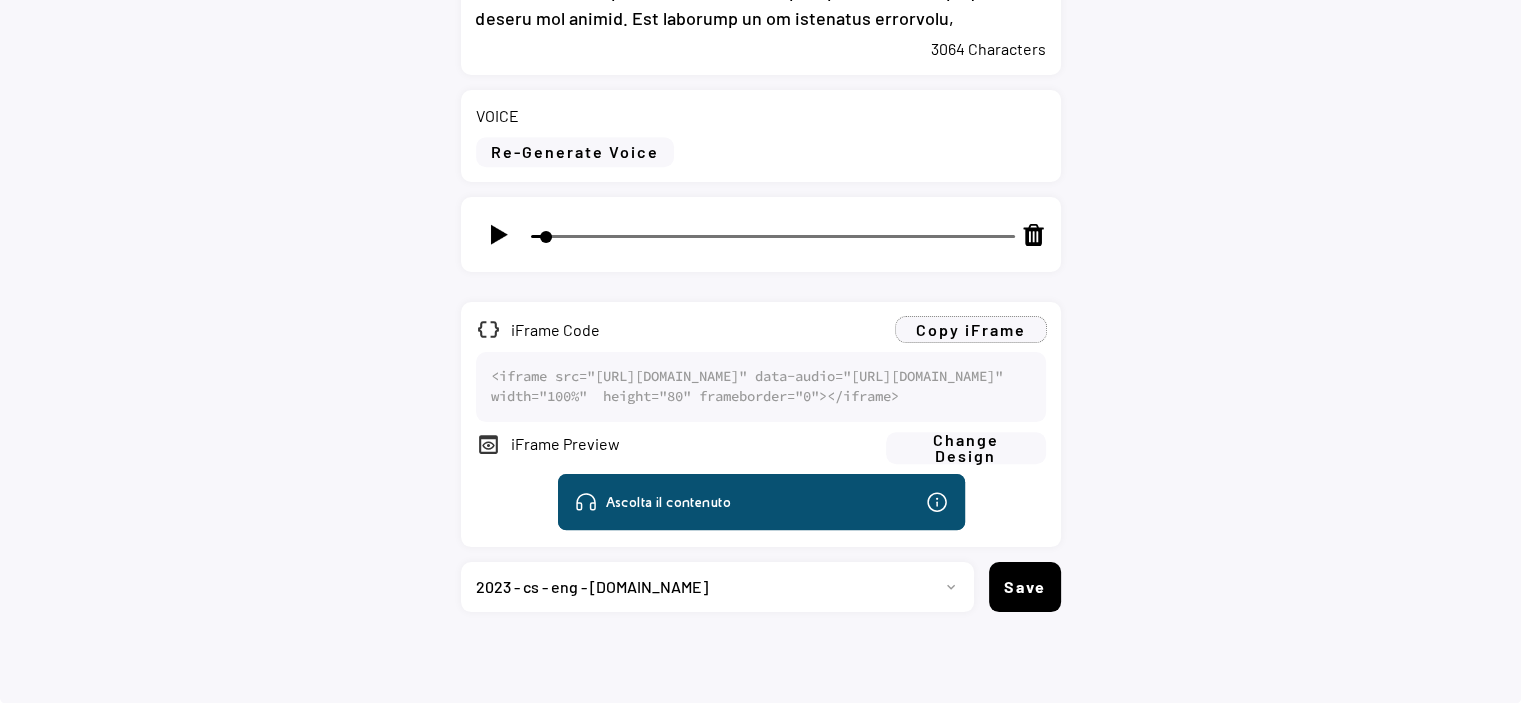 click on "Progetto 2023 - cs - eng - eni.com 2023 - cs - ita - eni.com 2023 - storie - ita - eni.com 2023 - storie - eng - eni.com 2024-cs-ita-eni.com 2024-cs-eng-eni.com 2024-news-ita-eni.com 2024-news-eng-eni.com 2024 - storie - ita - eni.com 2024 - storie - eng - eni.com  2023-news-ita-eni.com 2023-news-eng-eni.com Project 13 2025-cs-ita-eni.com 2025-cs-eng-eni.com 2025-news-ita-eni.com 2025-news-eng-eni.com 2025-storie-ita-eni.com 2025-storie-eng-eni.com" at bounding box center [710, 587] 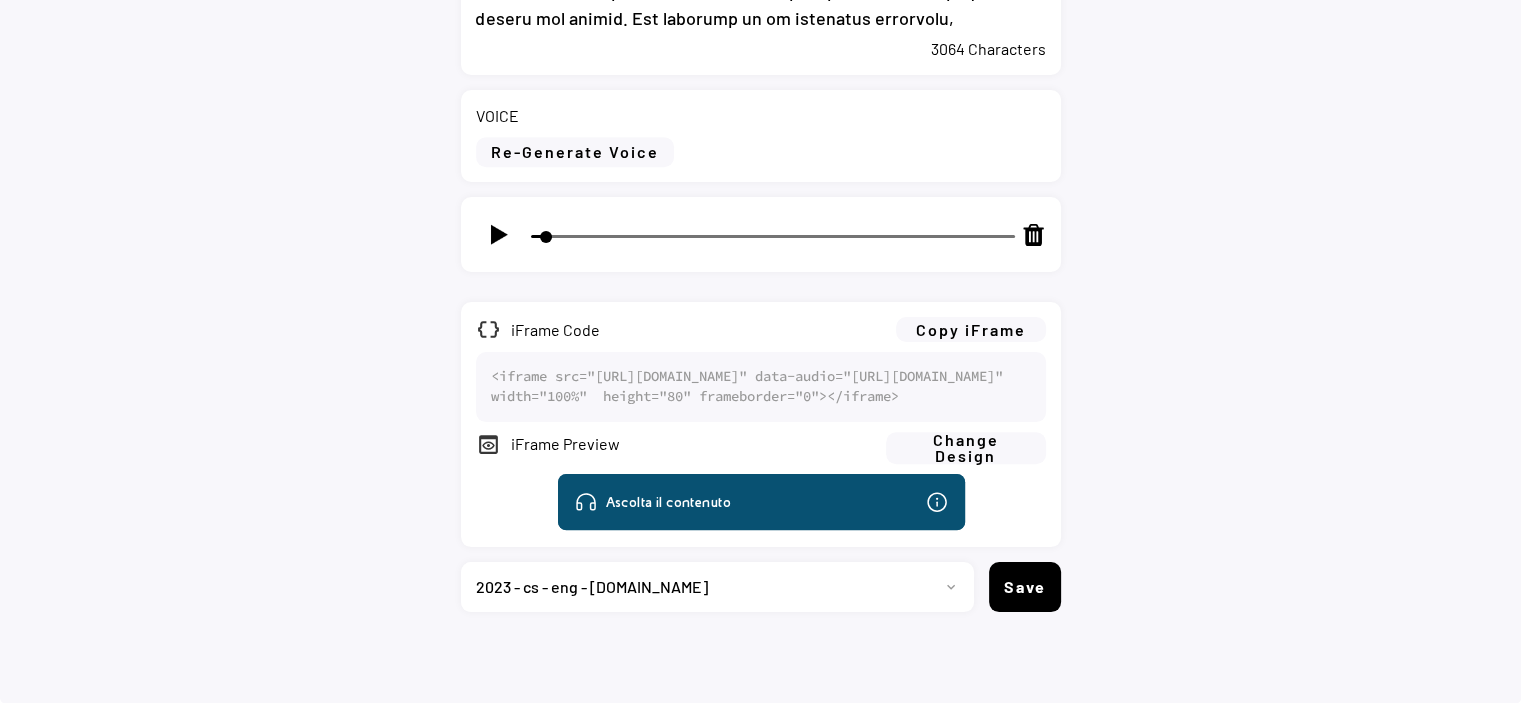 select on ""1348695171700984260__LOOKUP__1735904392009x606523124540768300"" 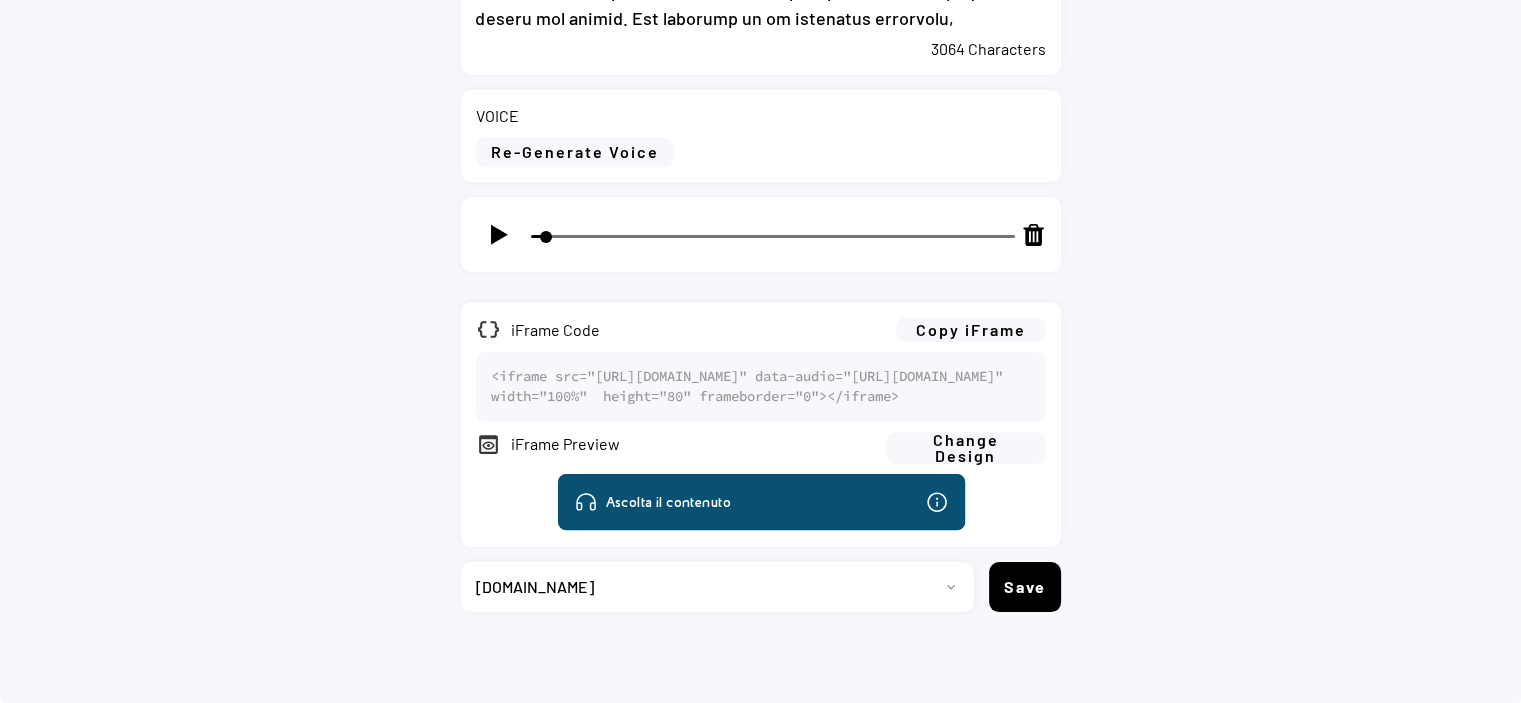 click on "Progetto 2023 - cs - eng - eni.com 2023 - cs - ita - eni.com 2023 - storie - ita - eni.com 2023 - storie - eng - eni.com 2024-cs-ita-eni.com 2024-cs-eng-eni.com 2024-news-ita-eni.com 2024-news-eng-eni.com 2024 - storie - ita - eni.com 2024 - storie - eng - eni.com  2023-news-ita-eni.com 2023-news-eng-eni.com Project 13 2025-cs-ita-eni.com 2025-cs-eng-eni.com 2025-news-ita-eni.com 2025-news-eng-eni.com 2025-storie-ita-eni.com 2025-storie-eng-eni.com" at bounding box center [710, 587] 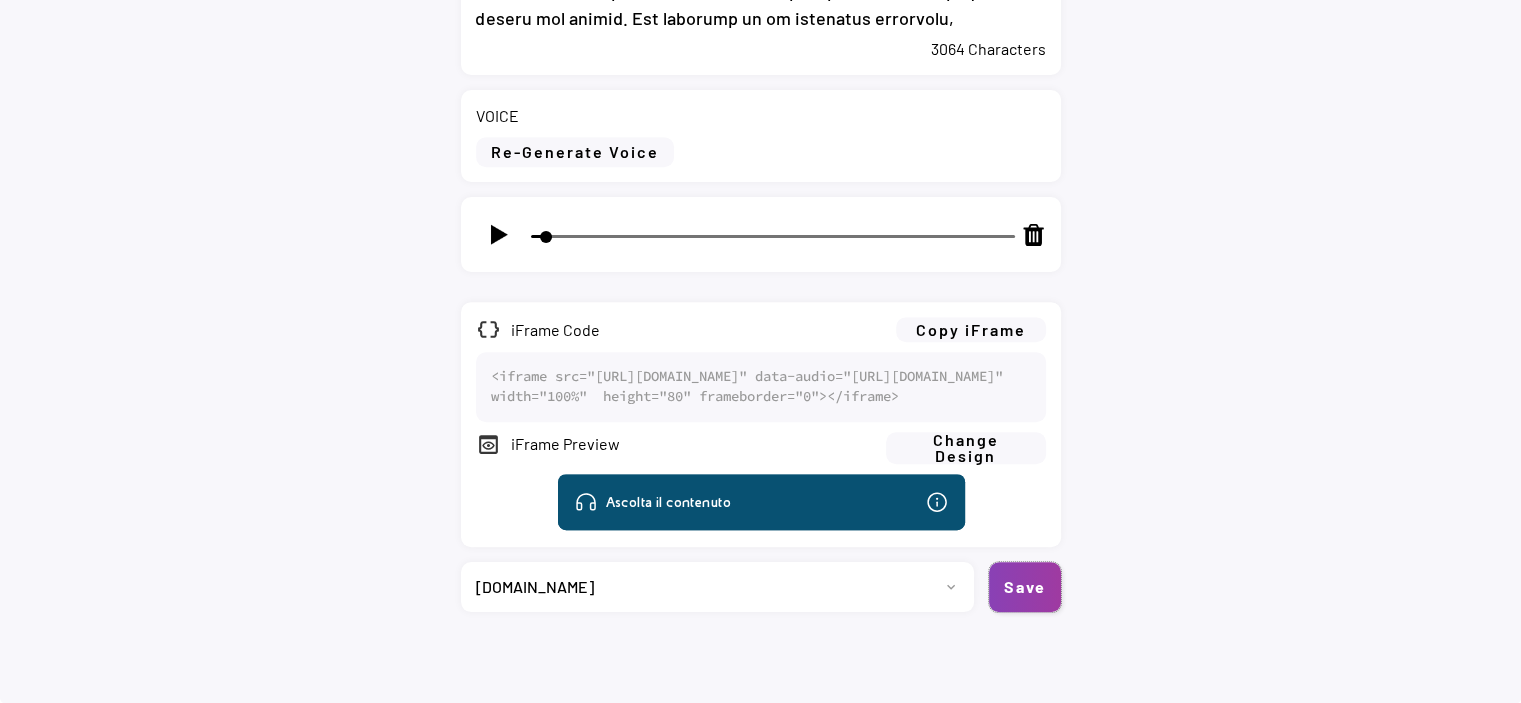 click on "Save" at bounding box center [1025, 587] 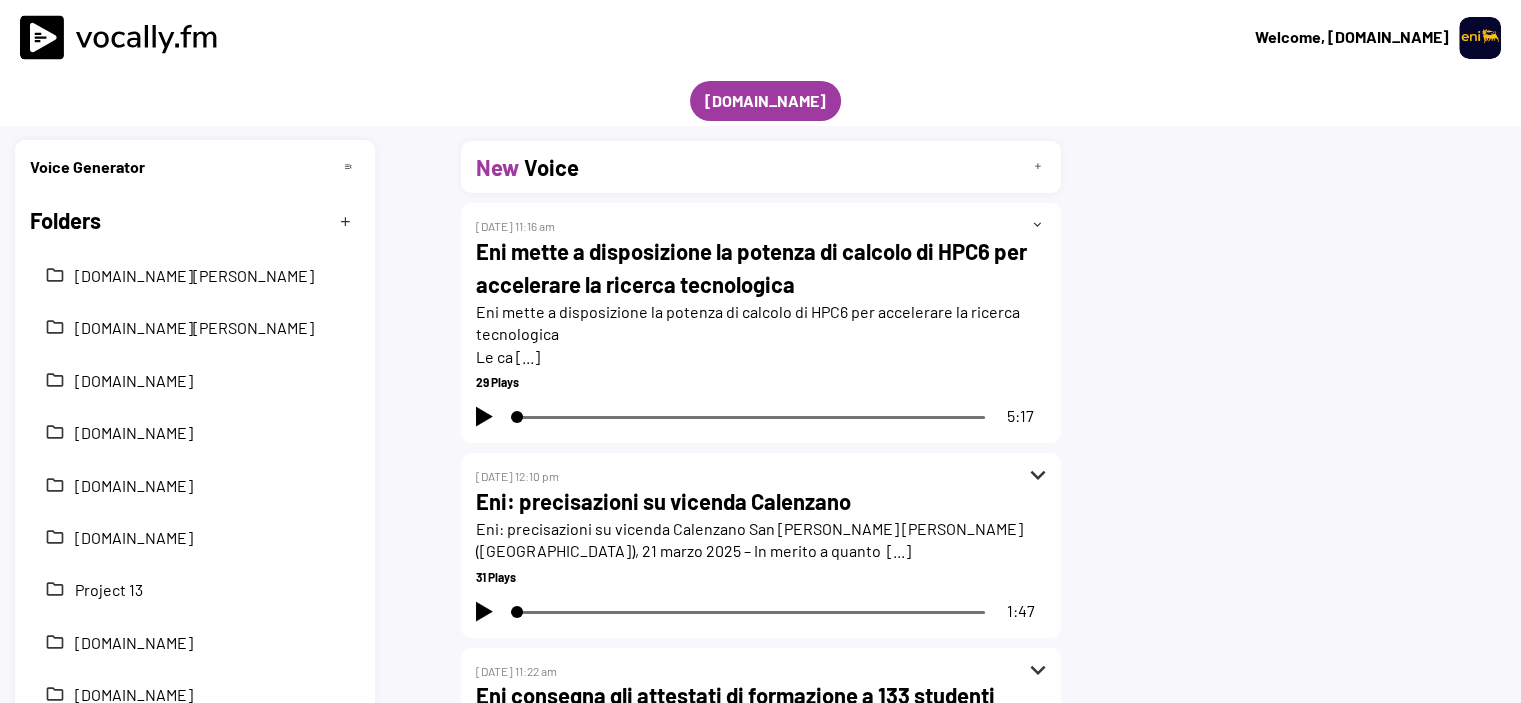 scroll, scrollTop: 0, scrollLeft: 0, axis: both 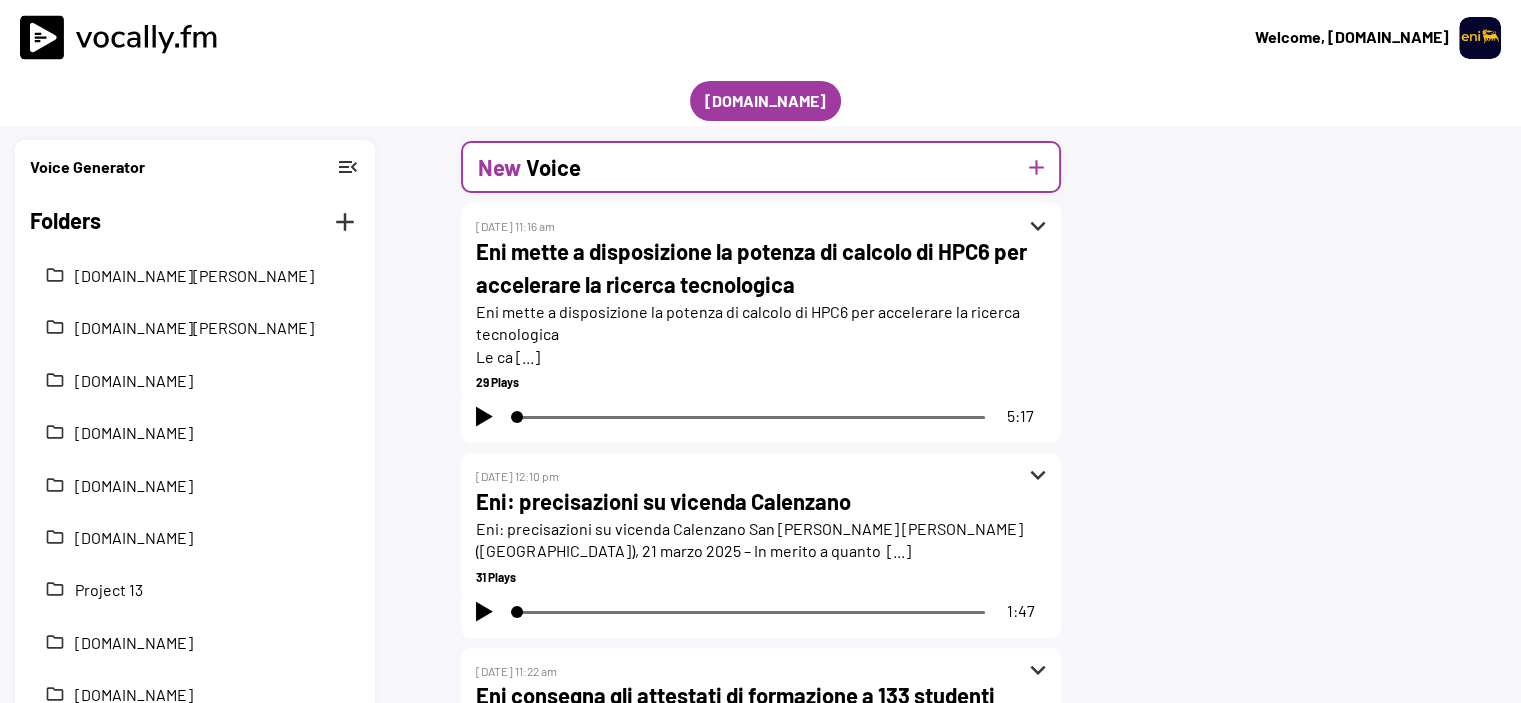 click on "add" at bounding box center (1036, 167) 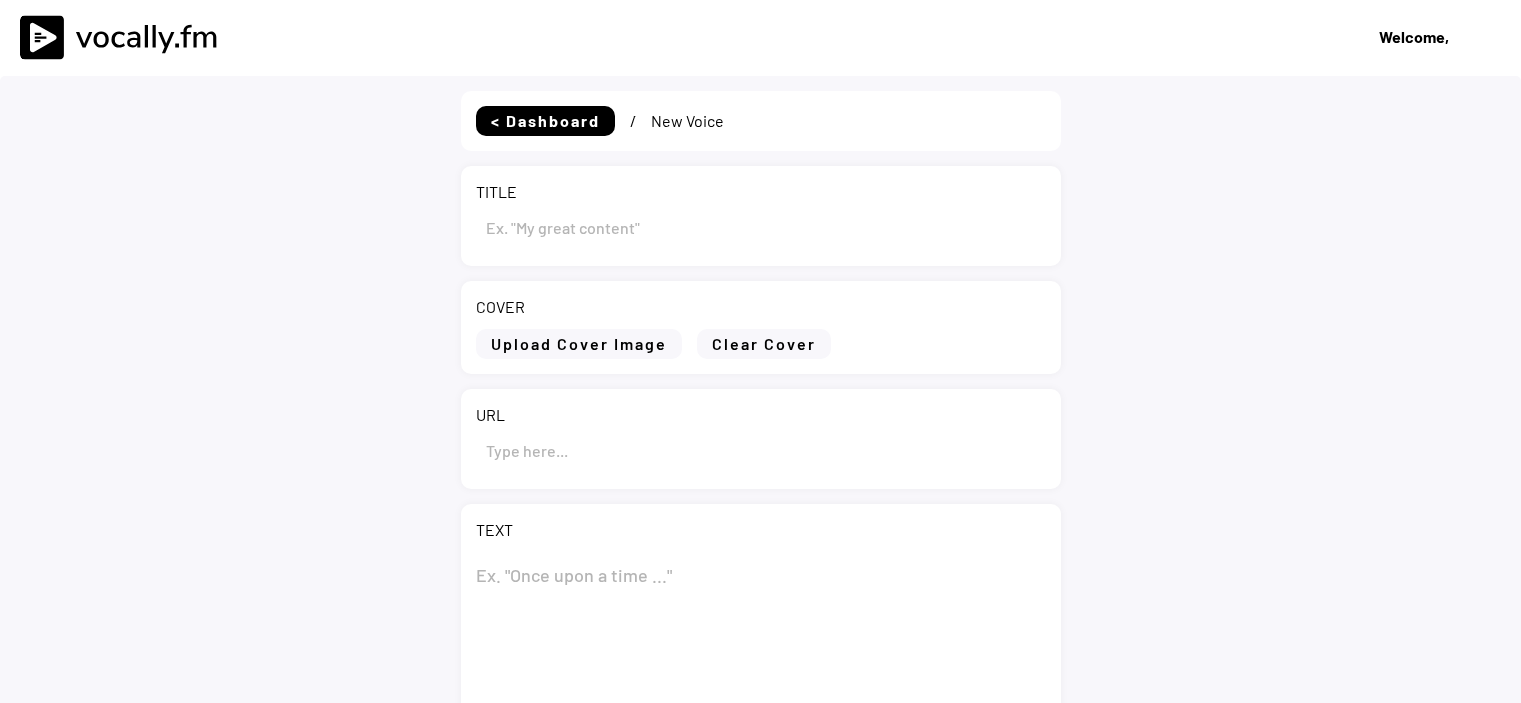 scroll, scrollTop: 0, scrollLeft: 0, axis: both 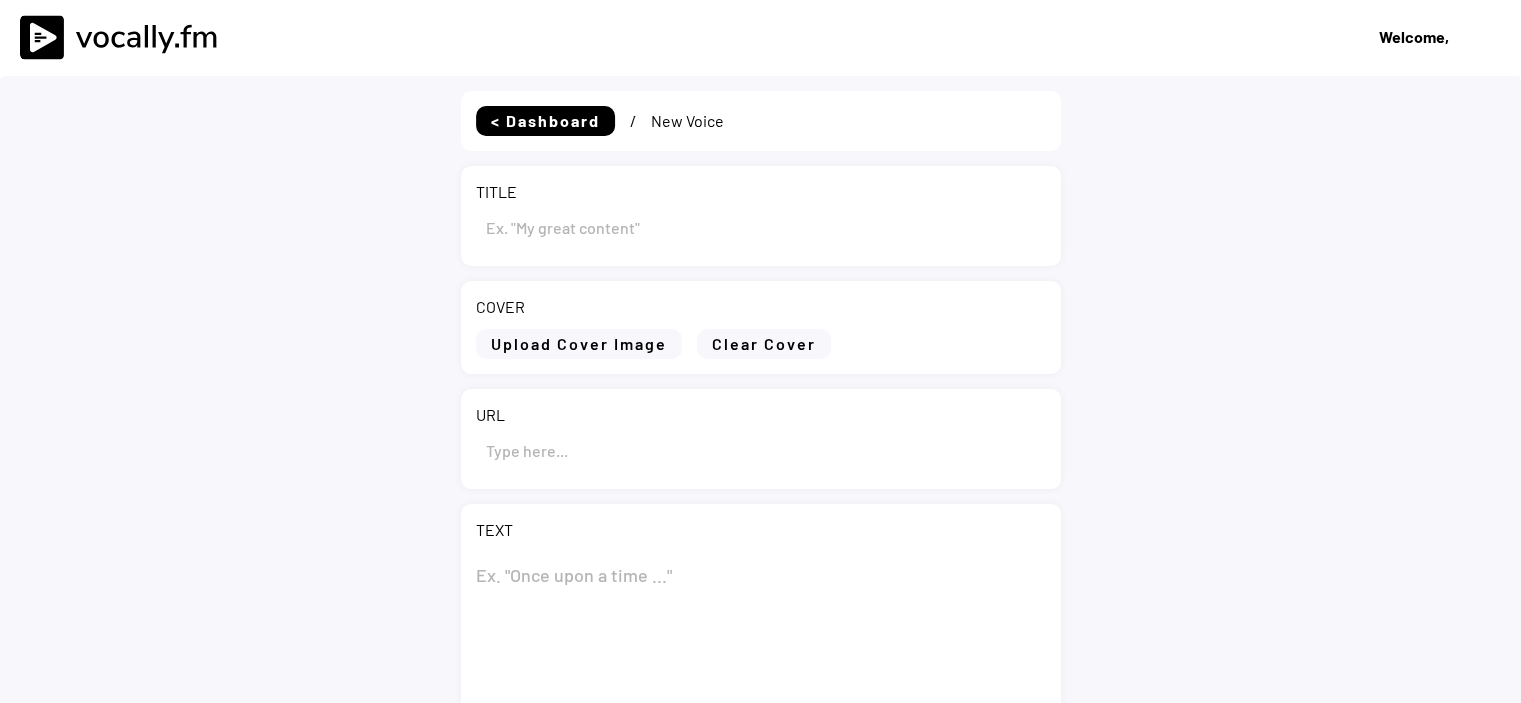 type on "Draft" 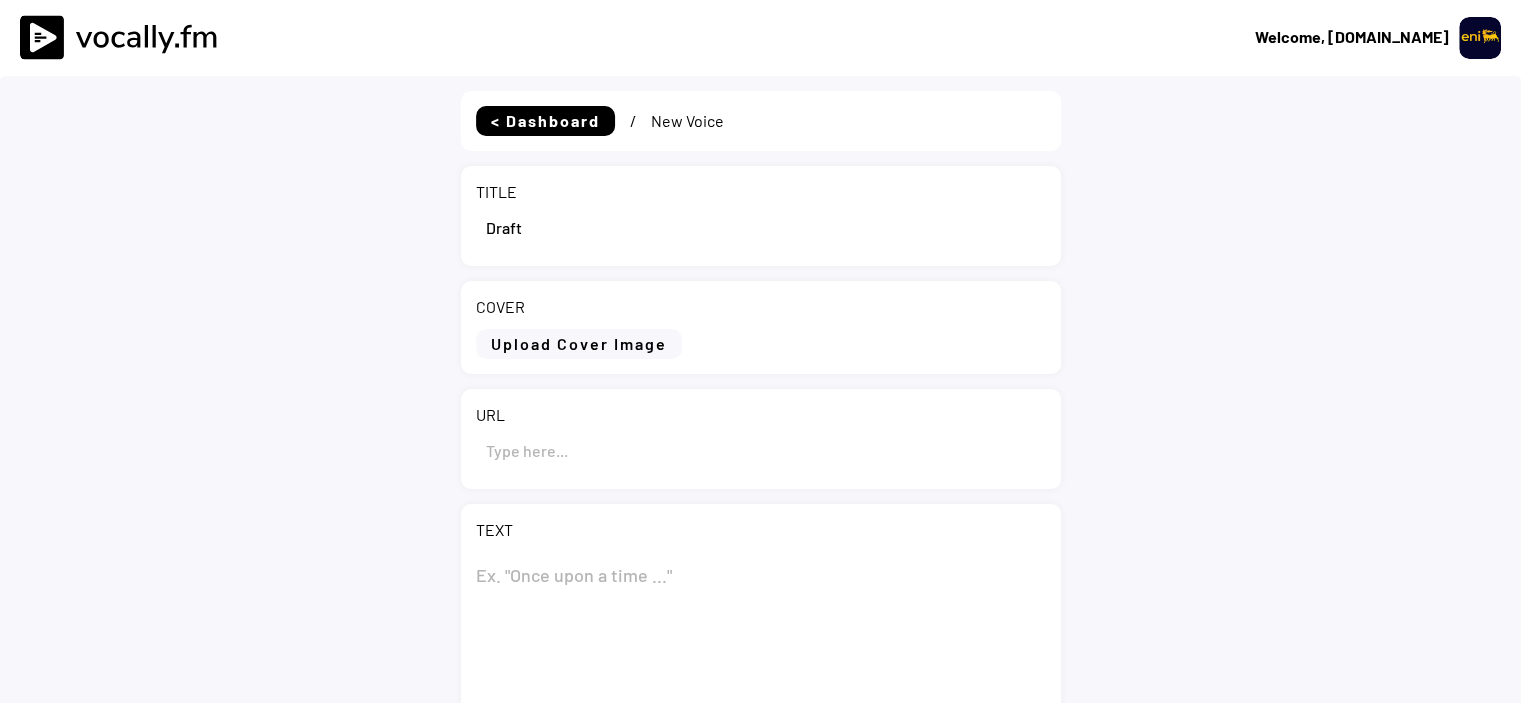 select on ""1348695171700984260__LOOKUP__1735904392009x606523124540768300"" 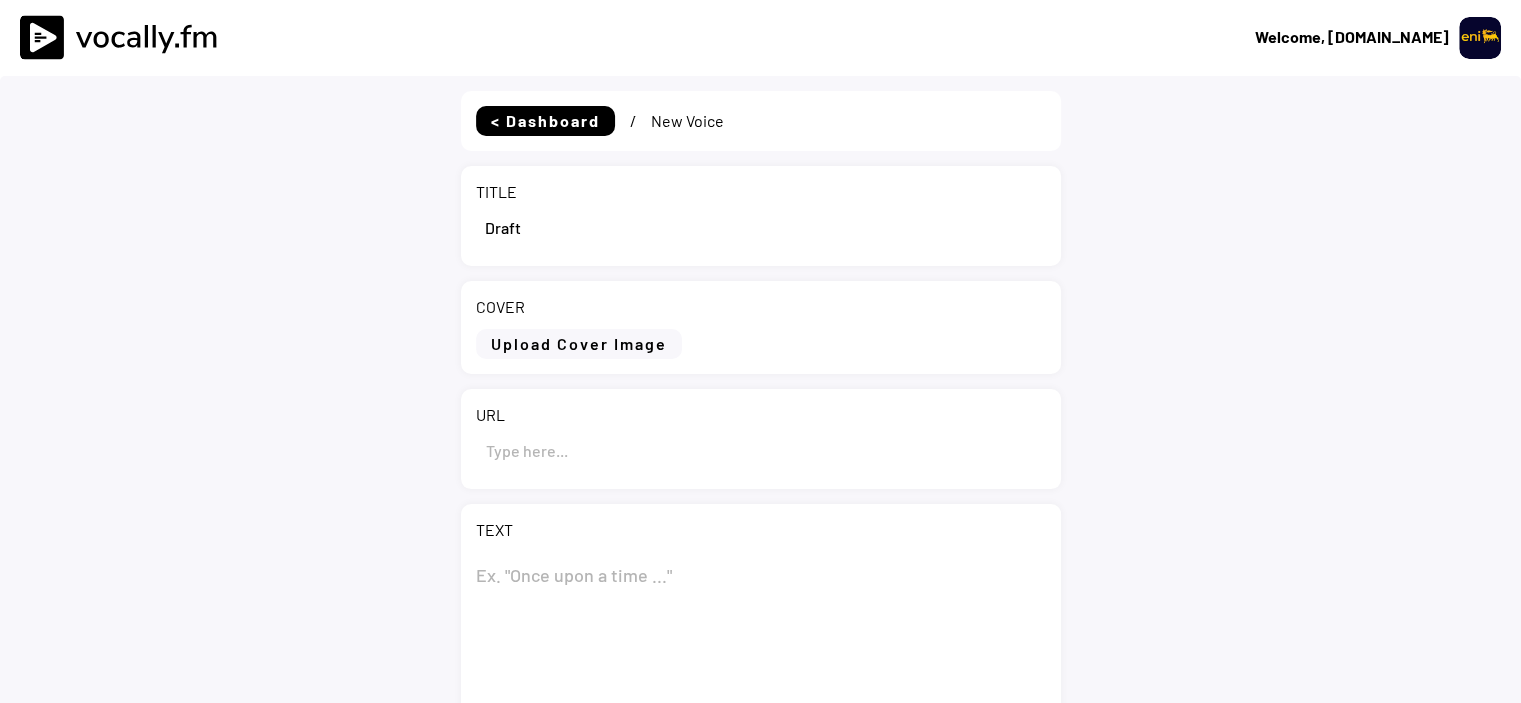 drag, startPoint x: 572, startPoint y: 227, endPoint x: 470, endPoint y: 230, distance: 102.044106 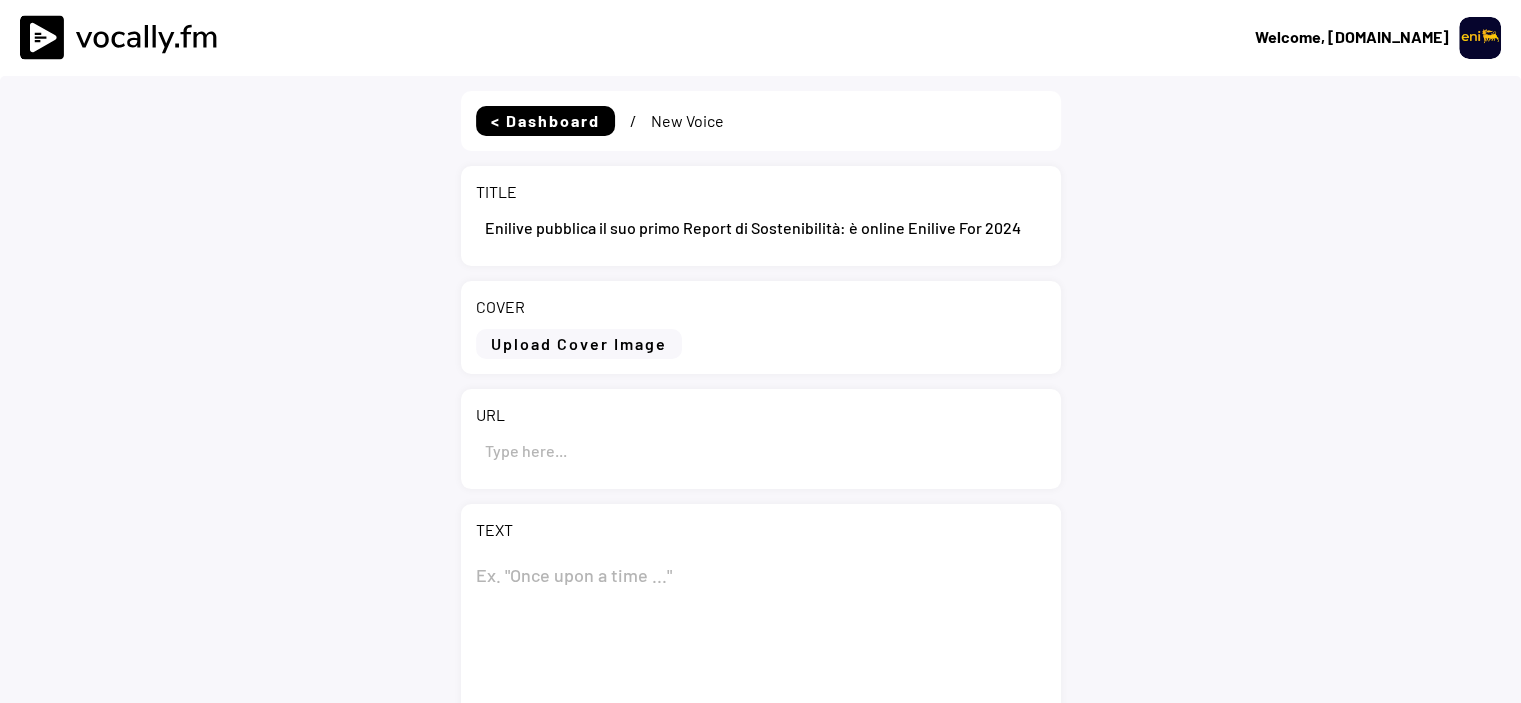 type on "Enilive pubblica il suo primo Report di Sostenibilità: è online Enilive For 2024" 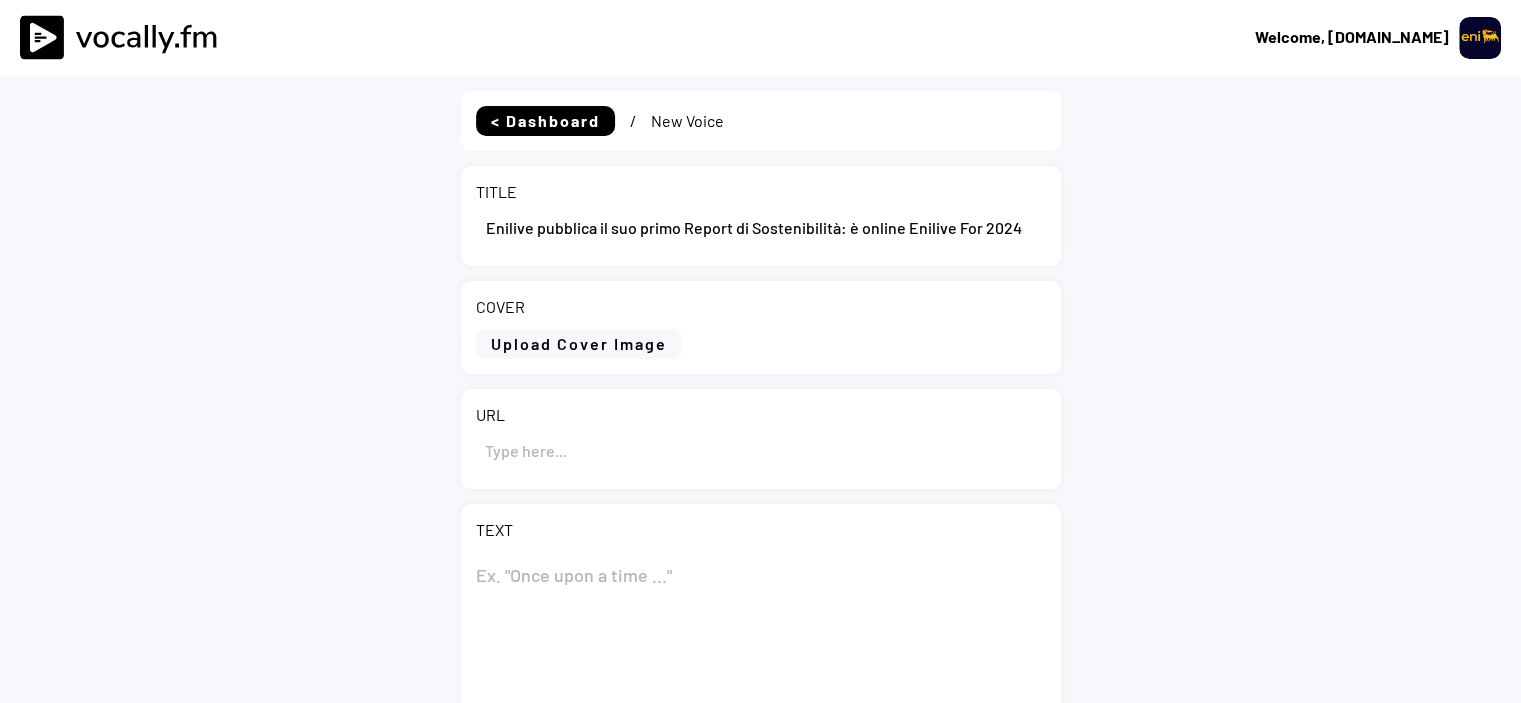 click on "URL" at bounding box center (761, 415) 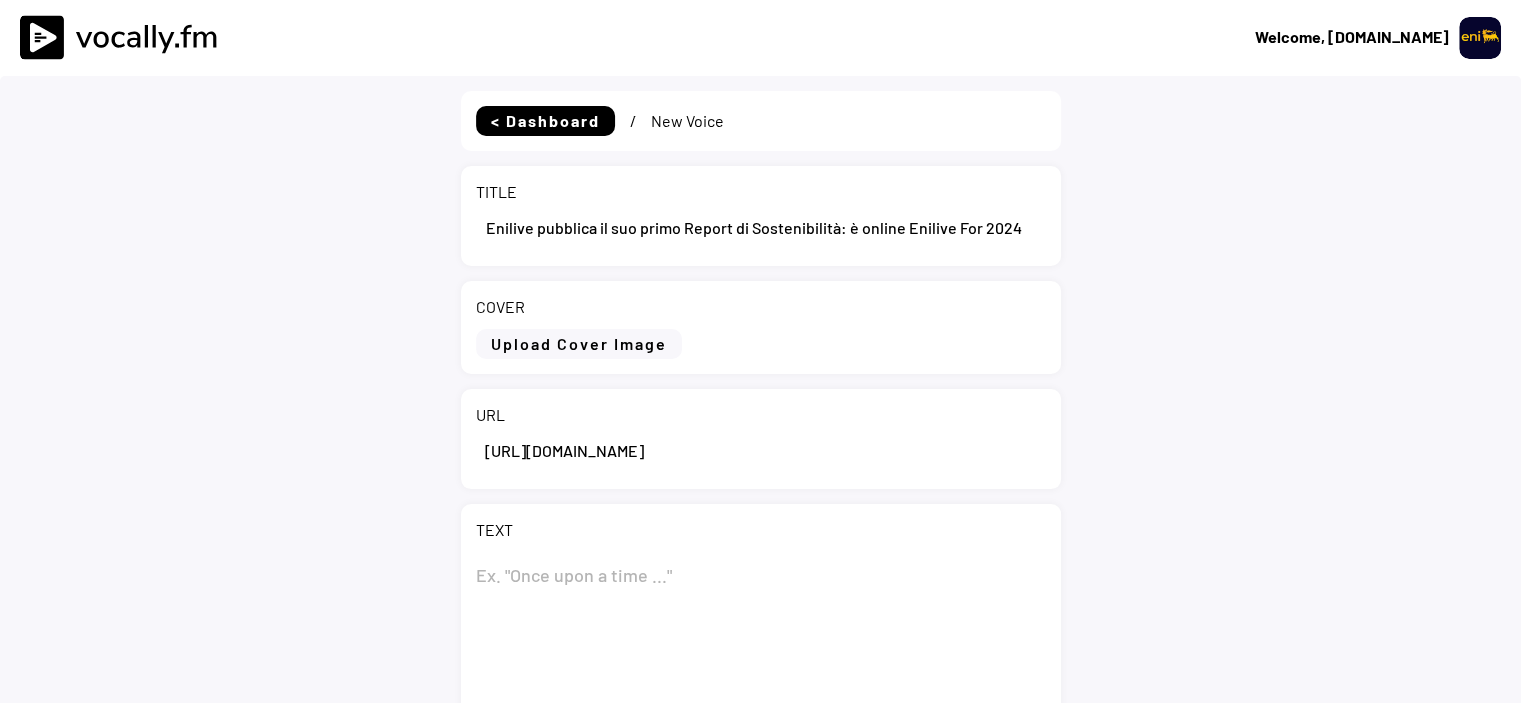 scroll, scrollTop: 0, scrollLeft: 435, axis: horizontal 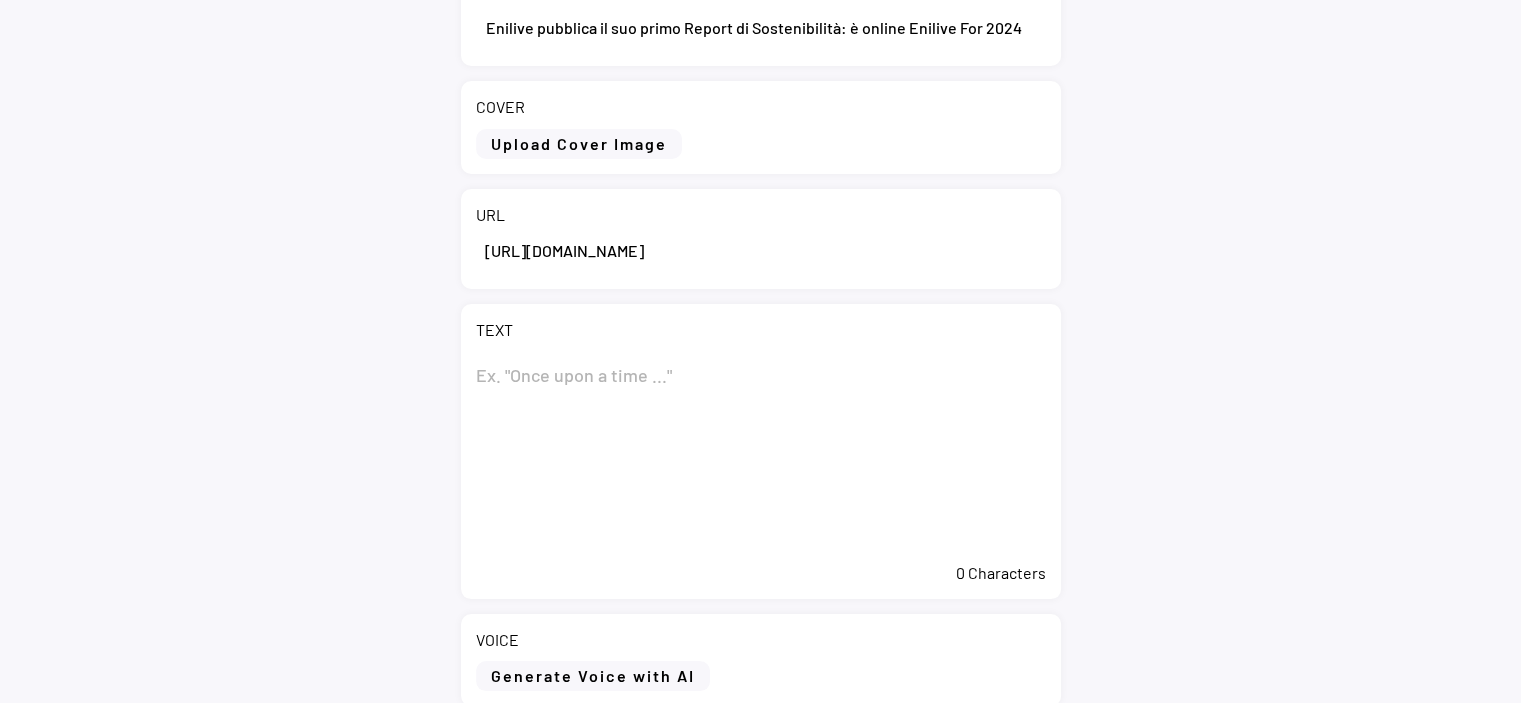 type on "https://www.eni.com/it-IT/media/comunicati-stampa/2025/07/enilive-pubblica-suo-primo-report-sostenibilita-online-enilive-for-2024.html" 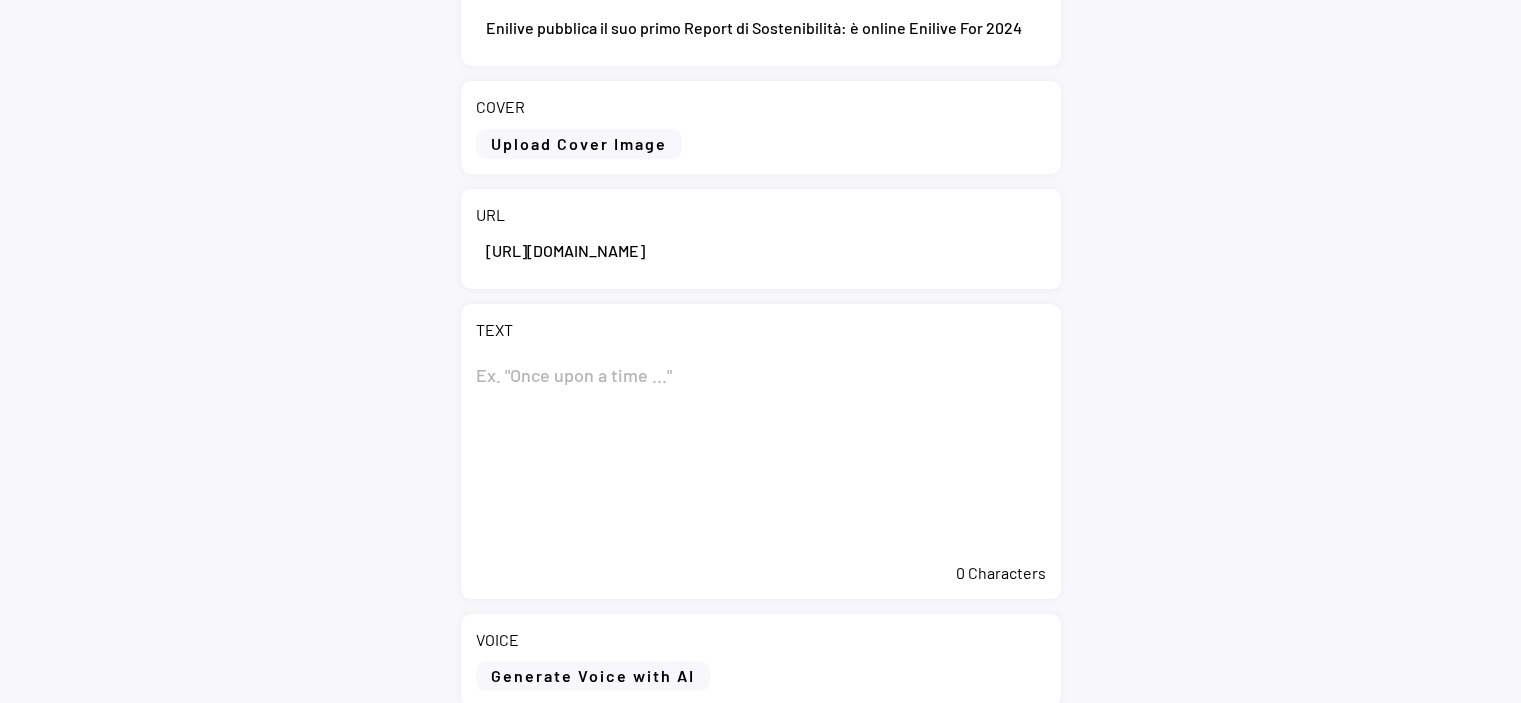 scroll, scrollTop: 0, scrollLeft: 0, axis: both 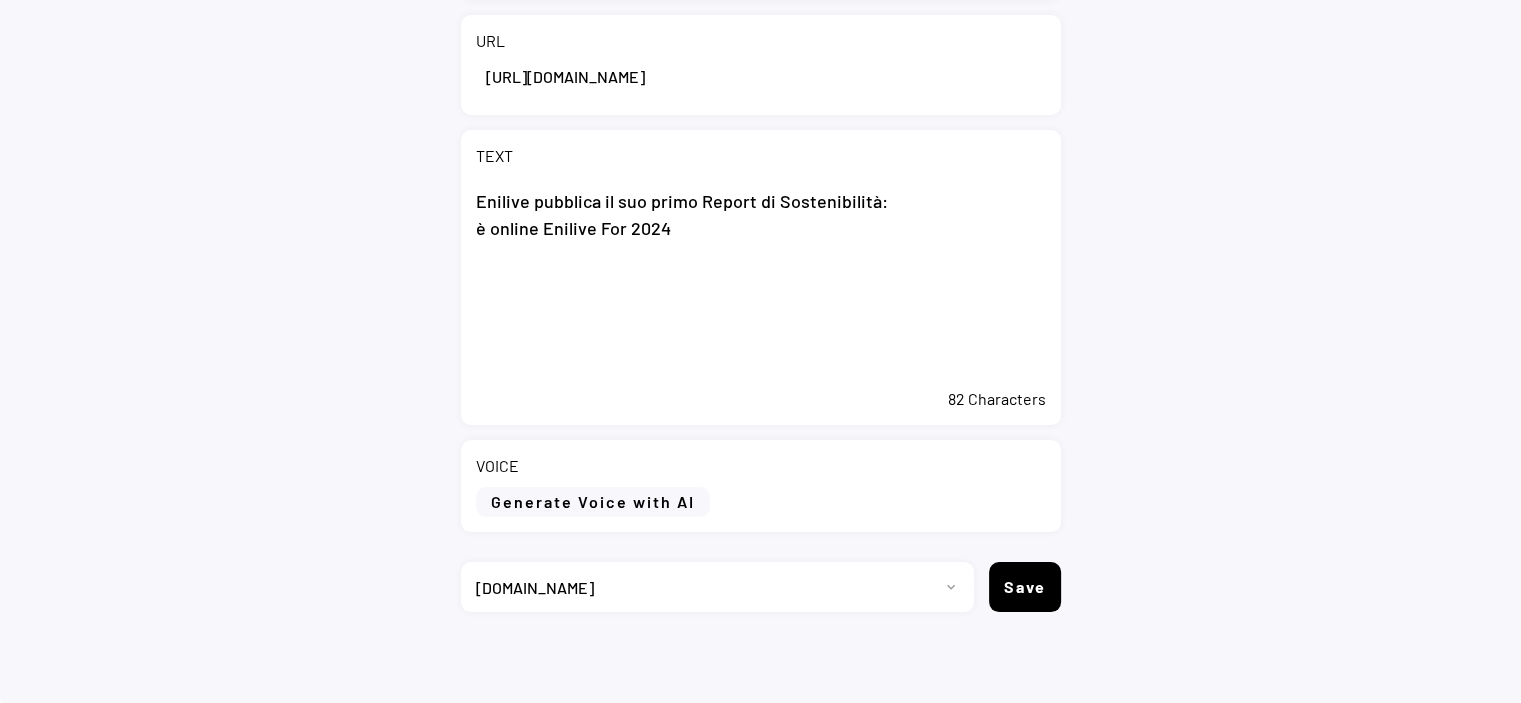 click on "Enilive pubblica il suo primo Report di Sostenibilità:
è online Enilive For 2024" at bounding box center (761, 278) 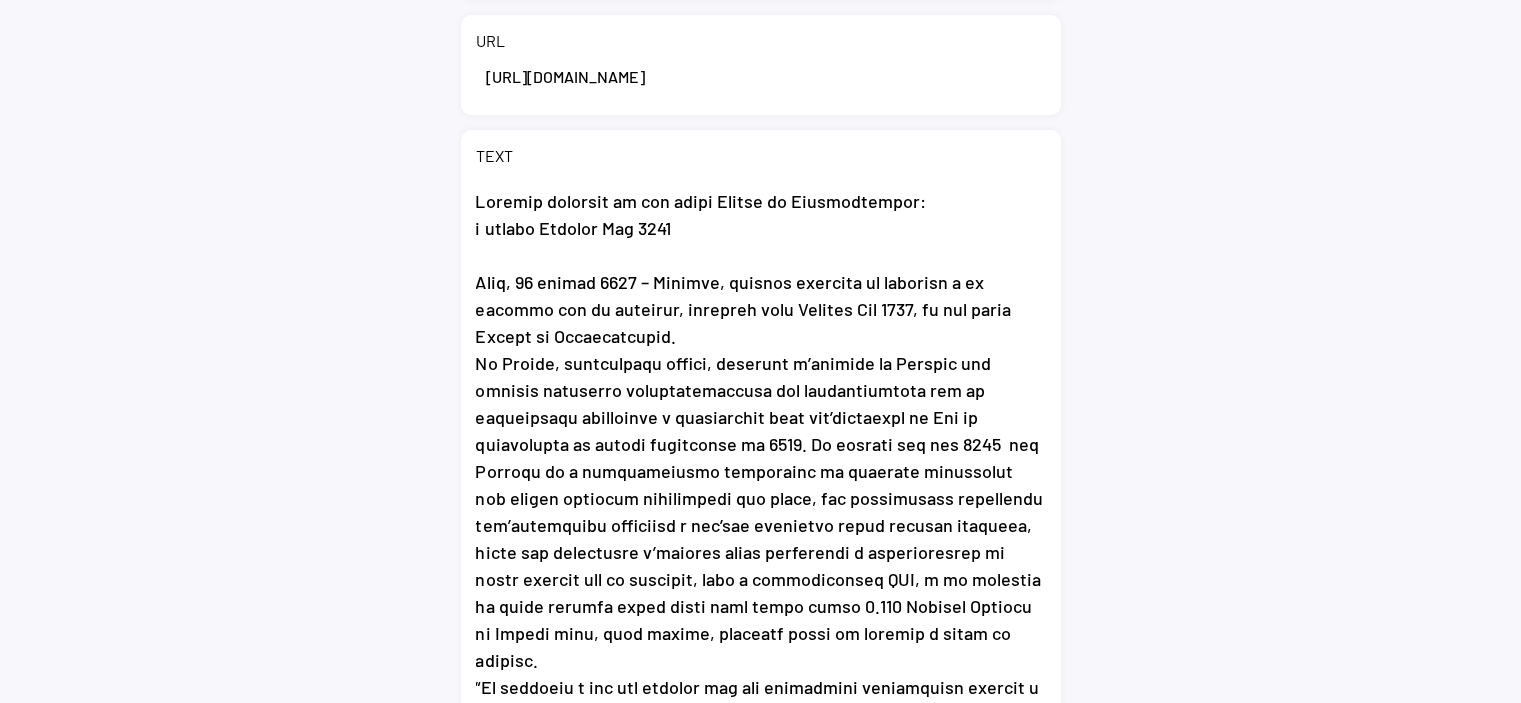 scroll, scrollTop: 448, scrollLeft: 0, axis: vertical 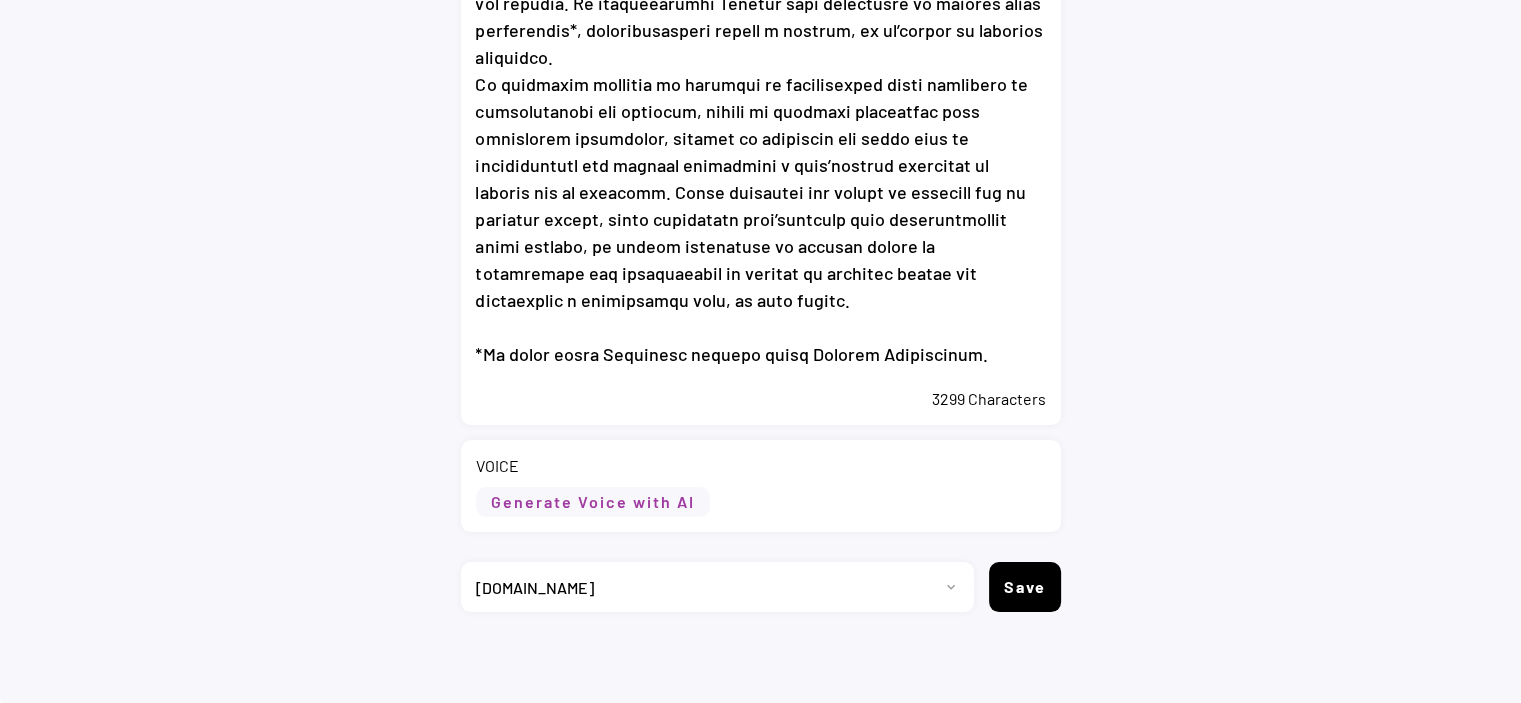 type on "Enilive pubblica il suo primo Report di Sostenibilità:
è online Enilive For 2024
Roma, 15 luglio 2025 – Enilive, società dedicata ai prodotti e ai servizi per la mobilità, pubblica oggi Enilive For 2024, il suo primo Report di Sostenibilità.
Il Report, disponibile online, racconta l’impegno di Enilive per fornire soluzioni progressivamente più decarbonizzate per la transizione energetica e contribuire così all’obiettivo di Eni di raggiungere la carbon neutrality al 2050. Un impegno che nel 2024  per Enilive si è concretizzato attraverso la costante evoluzione dei propri impianti industriali nel mondo, con particolare attenzione all’efficienza operativa e all’uso razionale delle risorse naturali, oltre che attraverso l’aumento della produzione e distribuzione di nuovi vettori per la mobilità, come i biocarburanti HVO, e lo sviluppo di nuovi servizi anche nella rete delle circa 5.300 Enilive Station in Europa dove, ogni giorno, transita oltre un milione e mezzo di clienti.
“La mobilità è uno dei settori ch..." 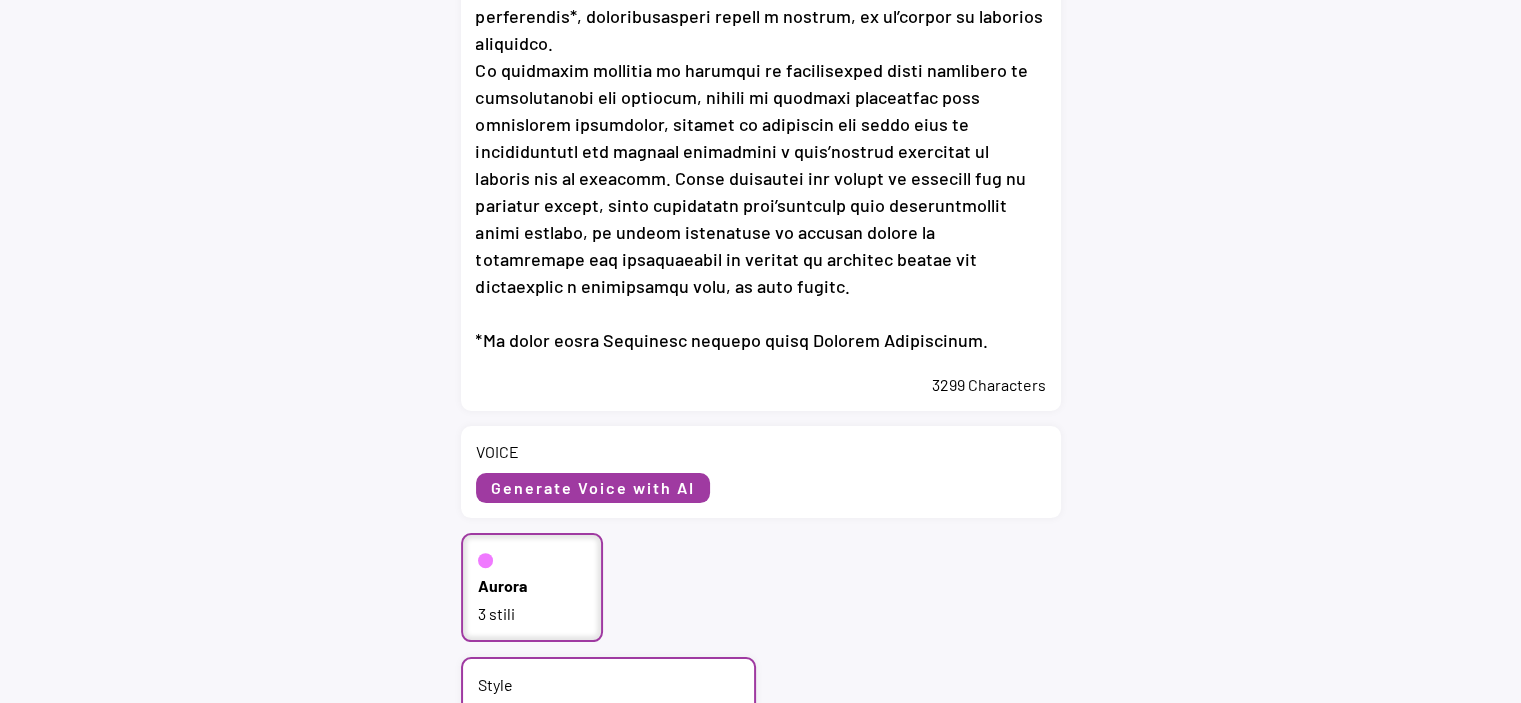 scroll, scrollTop: 974, scrollLeft: 0, axis: vertical 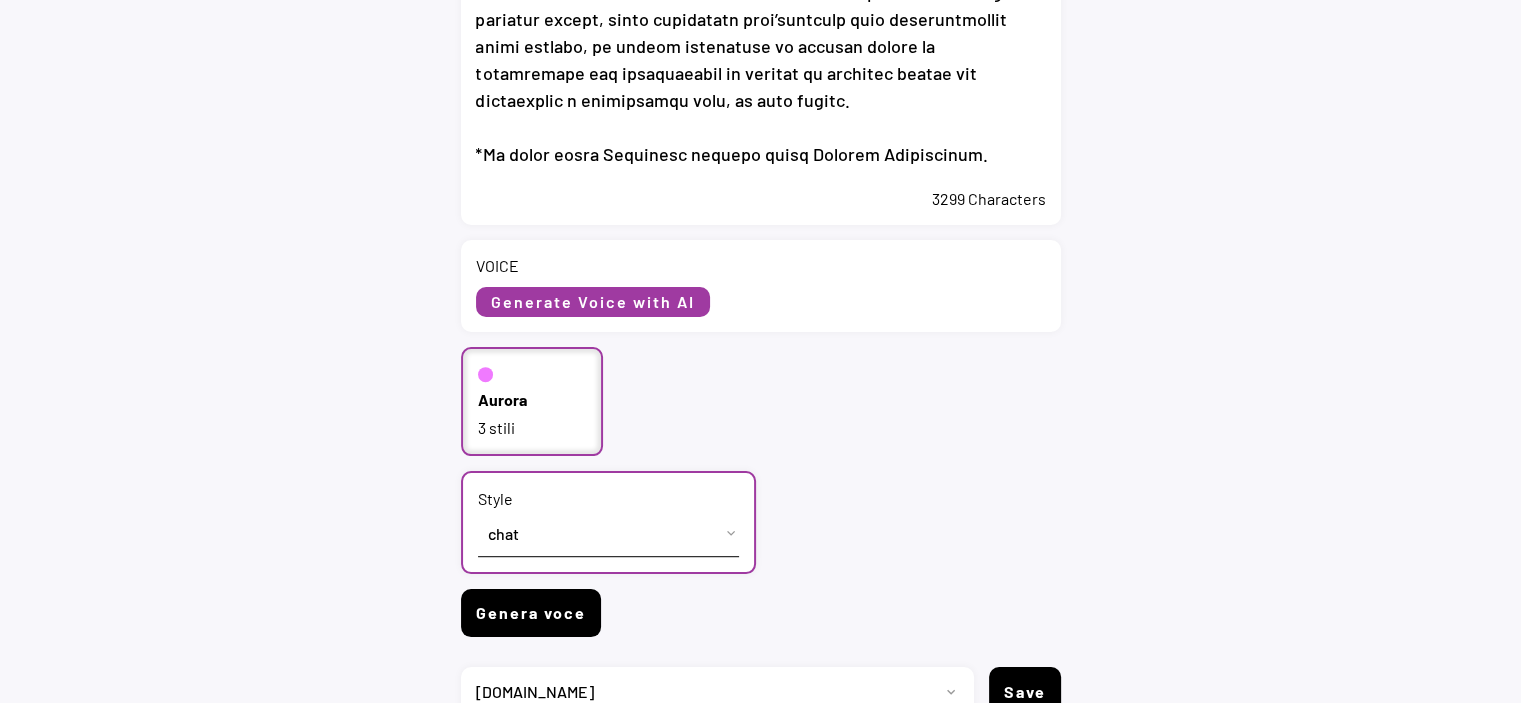 click on "Genera voce" at bounding box center [531, 613] 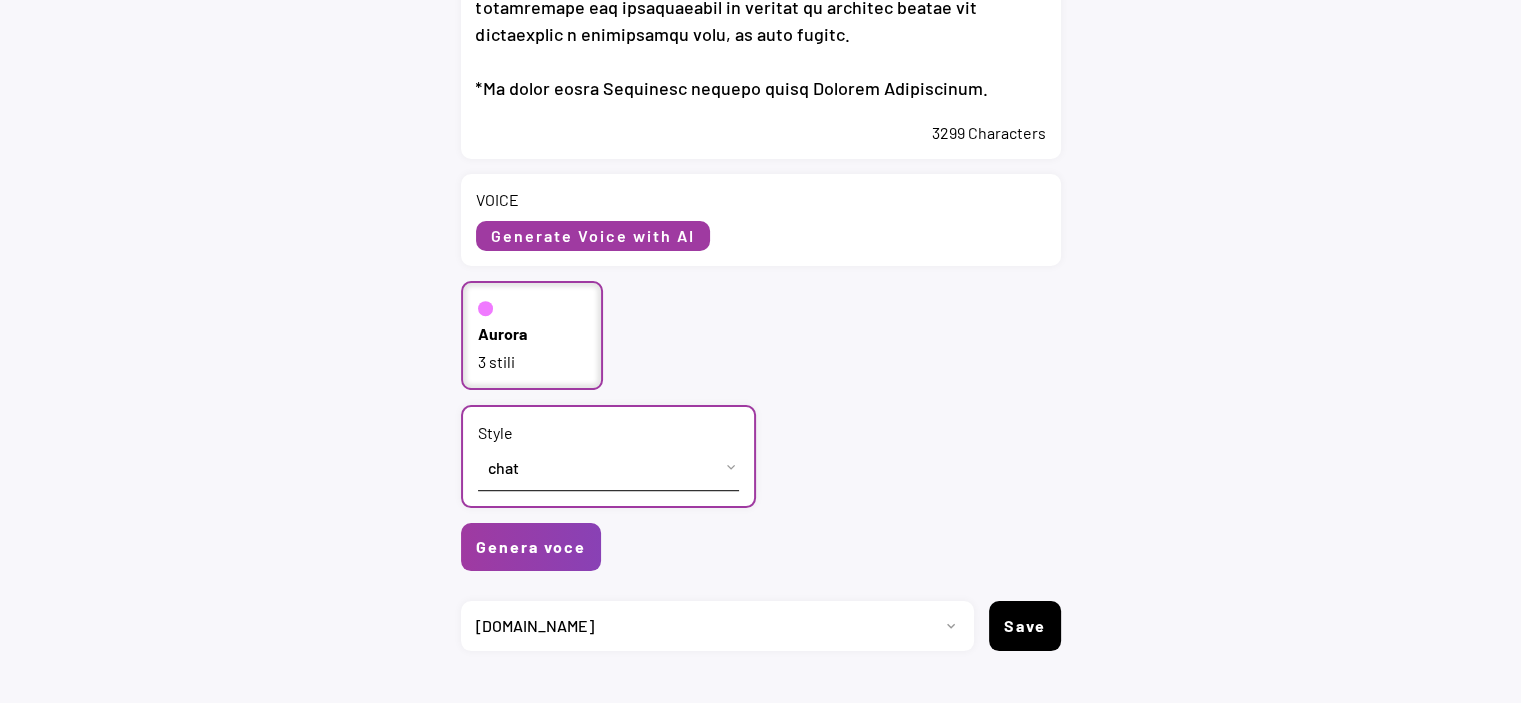 scroll, scrollTop: 1074, scrollLeft: 0, axis: vertical 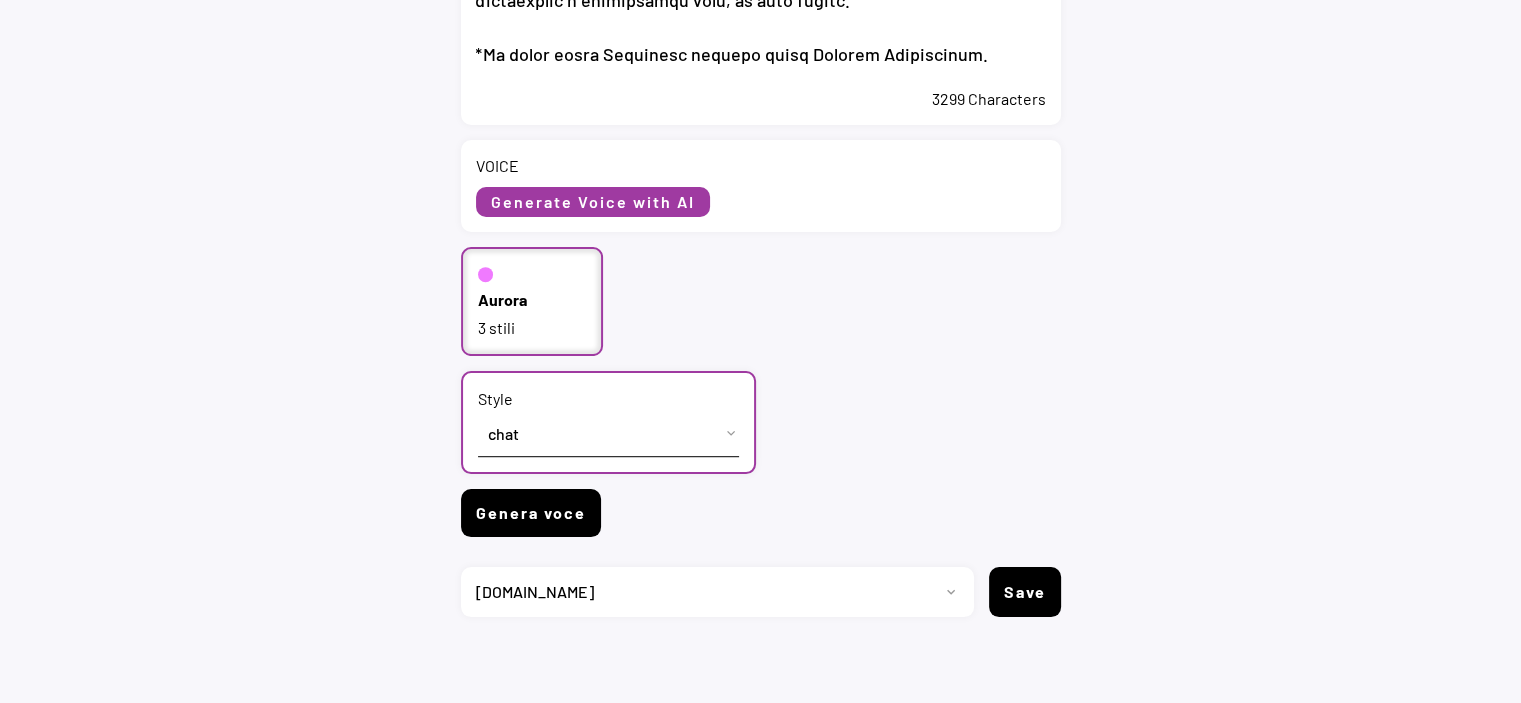 click on "Genera voce" at bounding box center (531, 513) 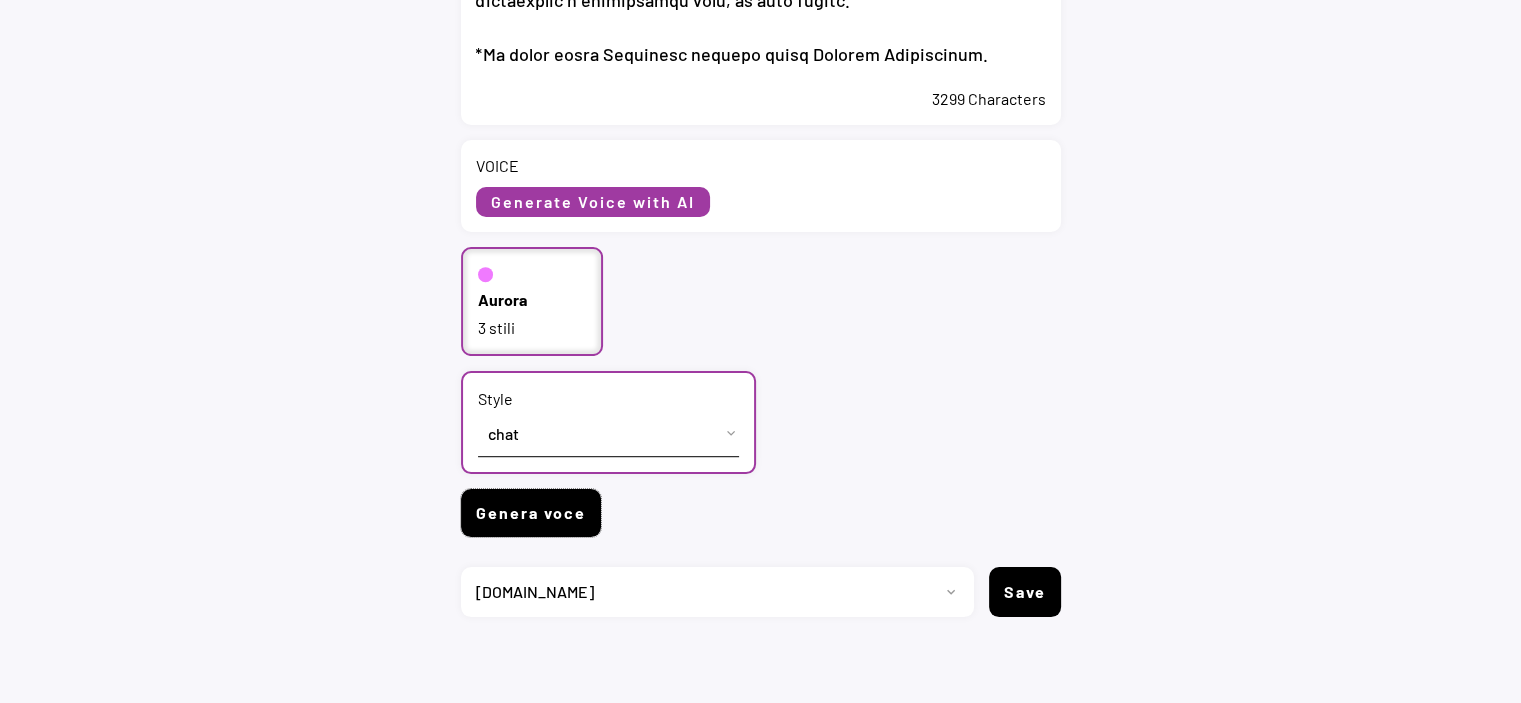 click on "Genera voce" at bounding box center [531, 513] 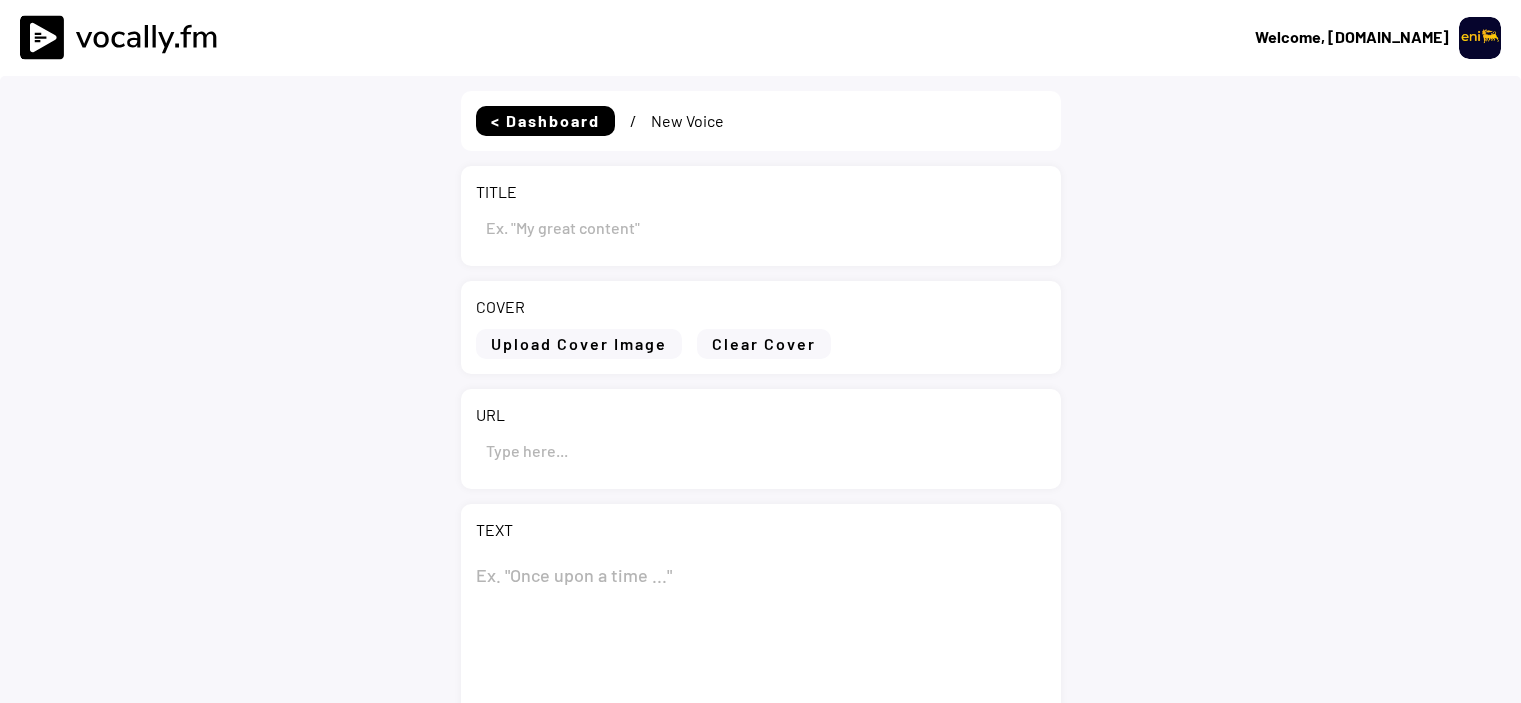scroll, scrollTop: 0, scrollLeft: 0, axis: both 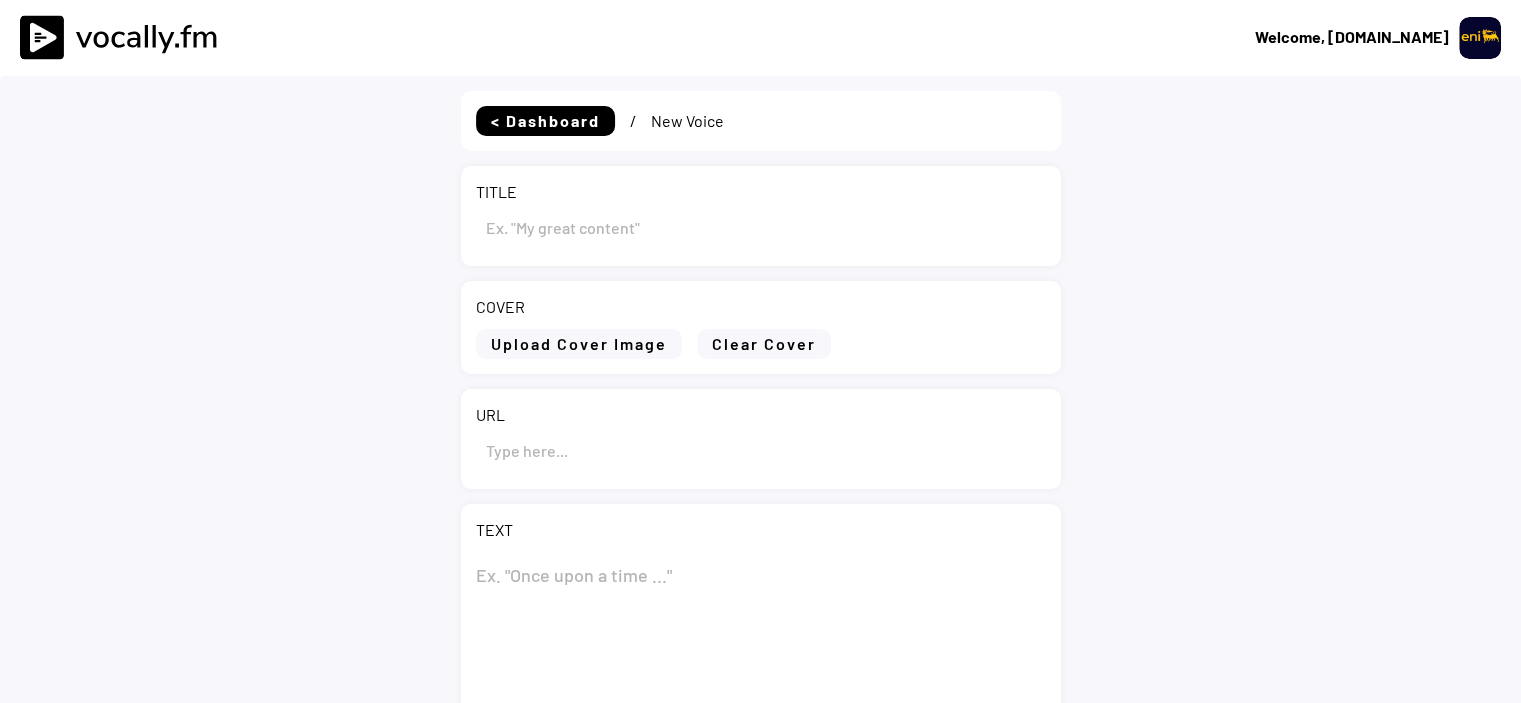 select on ""PLACEHOLDER_1427118222253"" 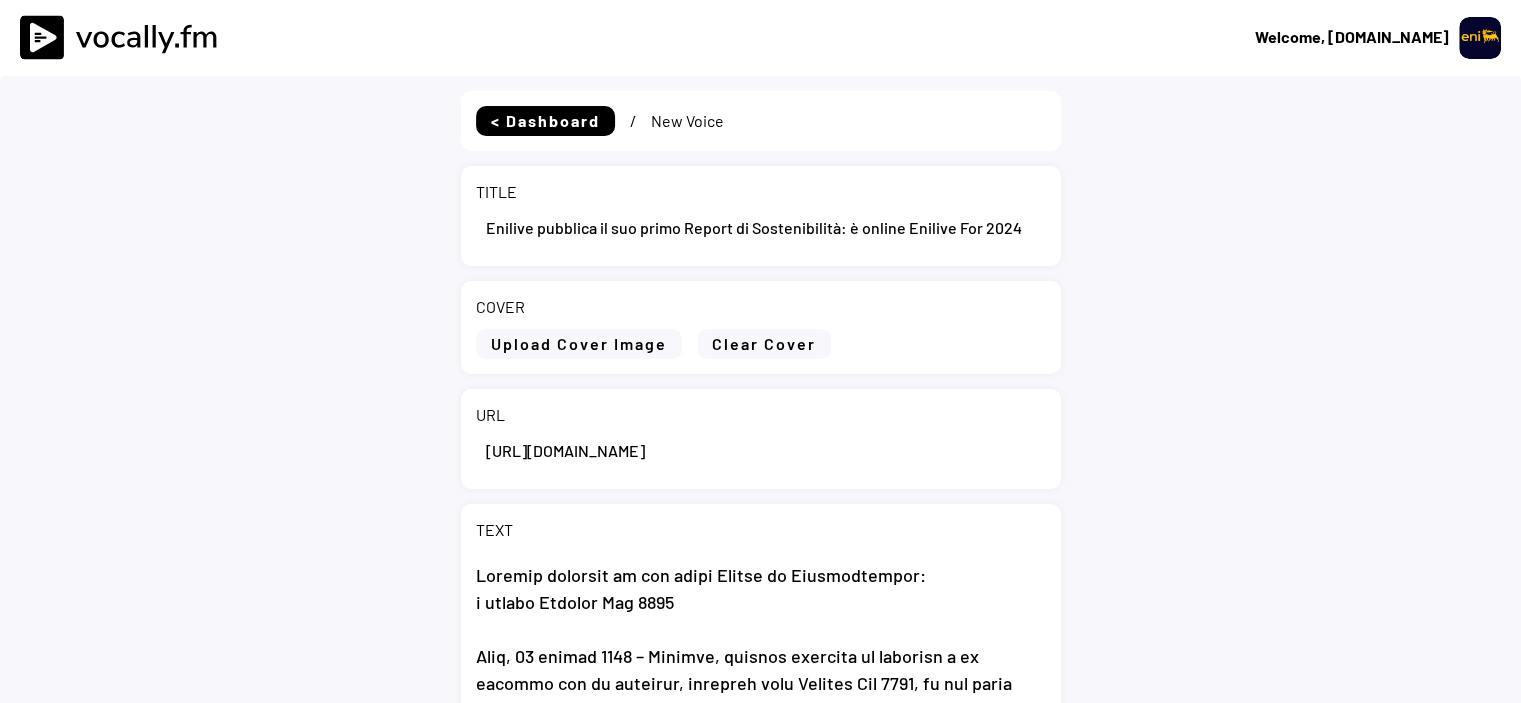 select on ""1348695171700984260__LOOKUP__1735904392009x606523124540768300"" 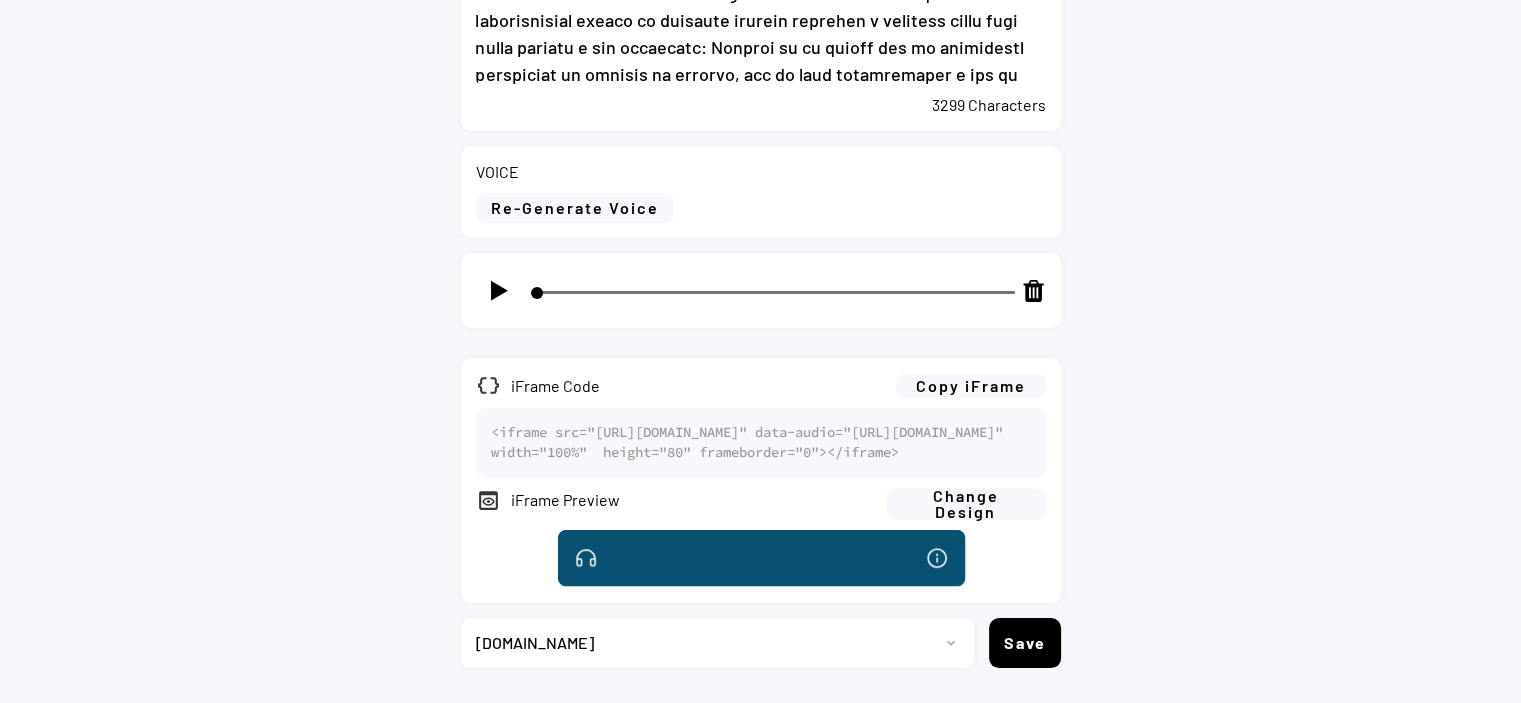 scroll, scrollTop: 895, scrollLeft: 0, axis: vertical 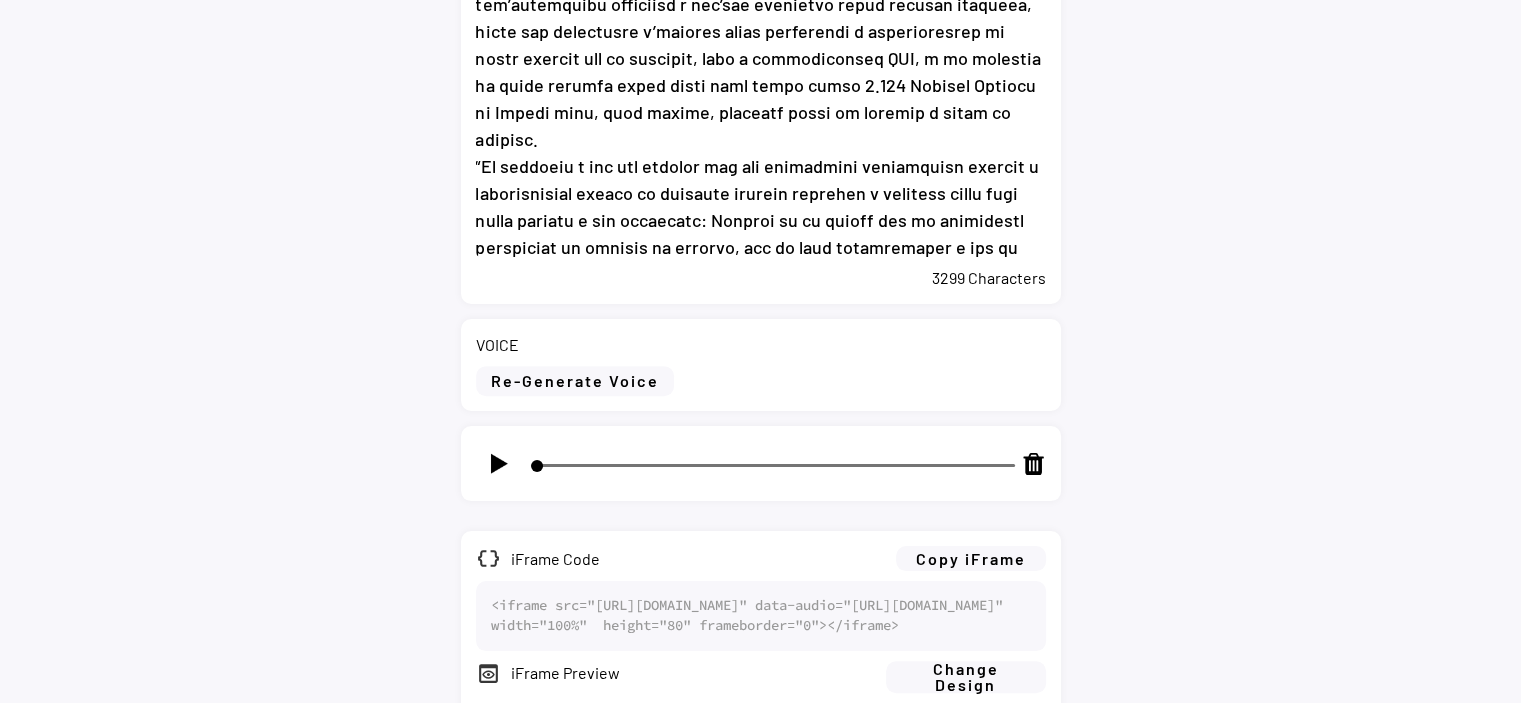 click 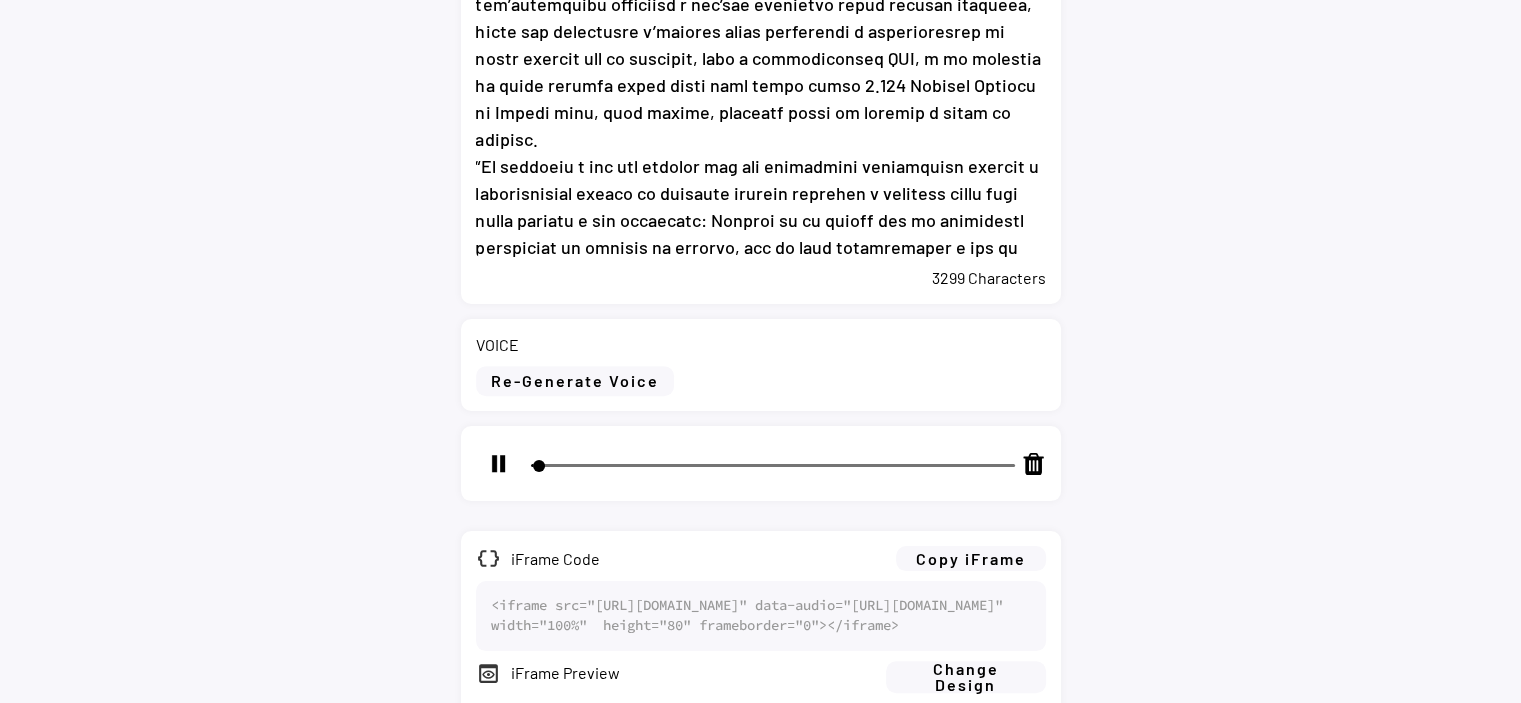 scroll, scrollTop: 1095, scrollLeft: 0, axis: vertical 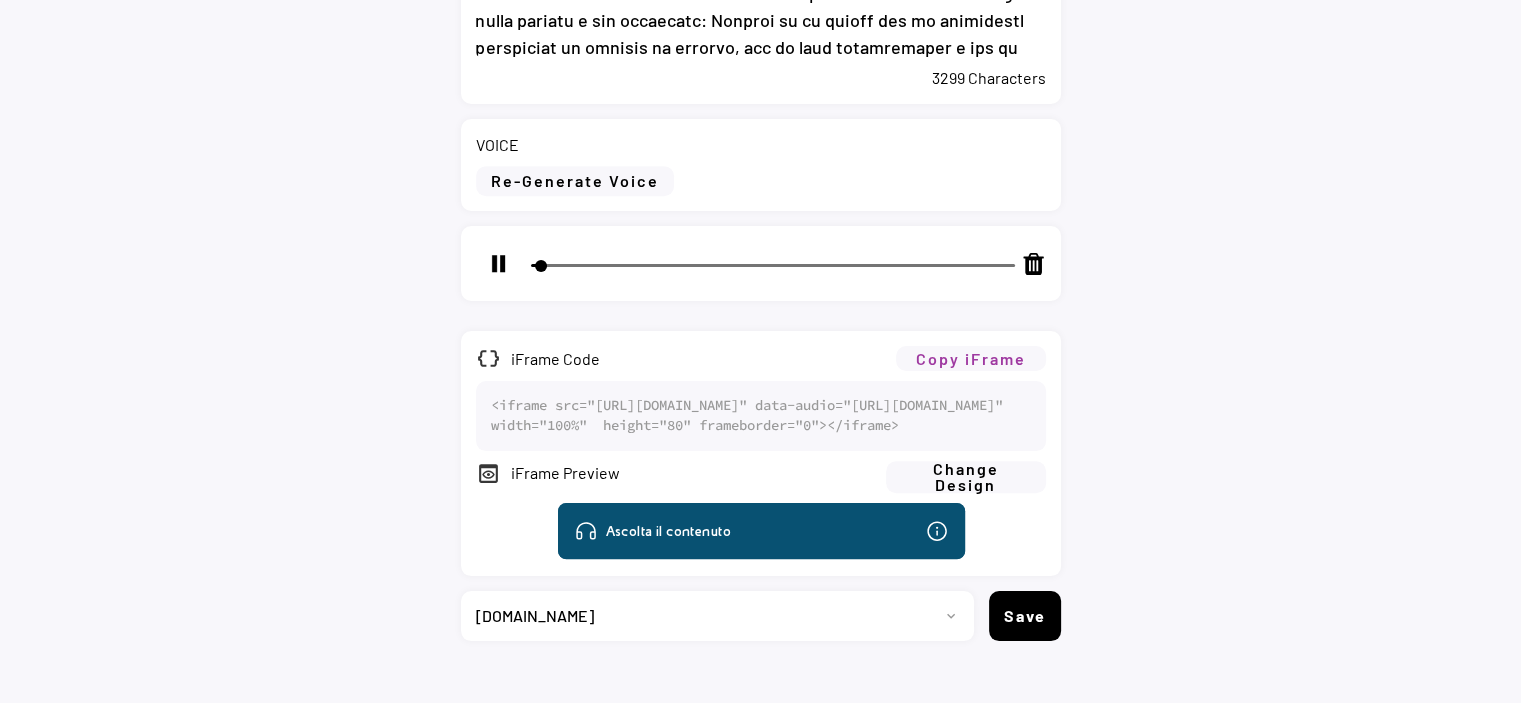 click on "Copy iFrame" at bounding box center [971, 358] 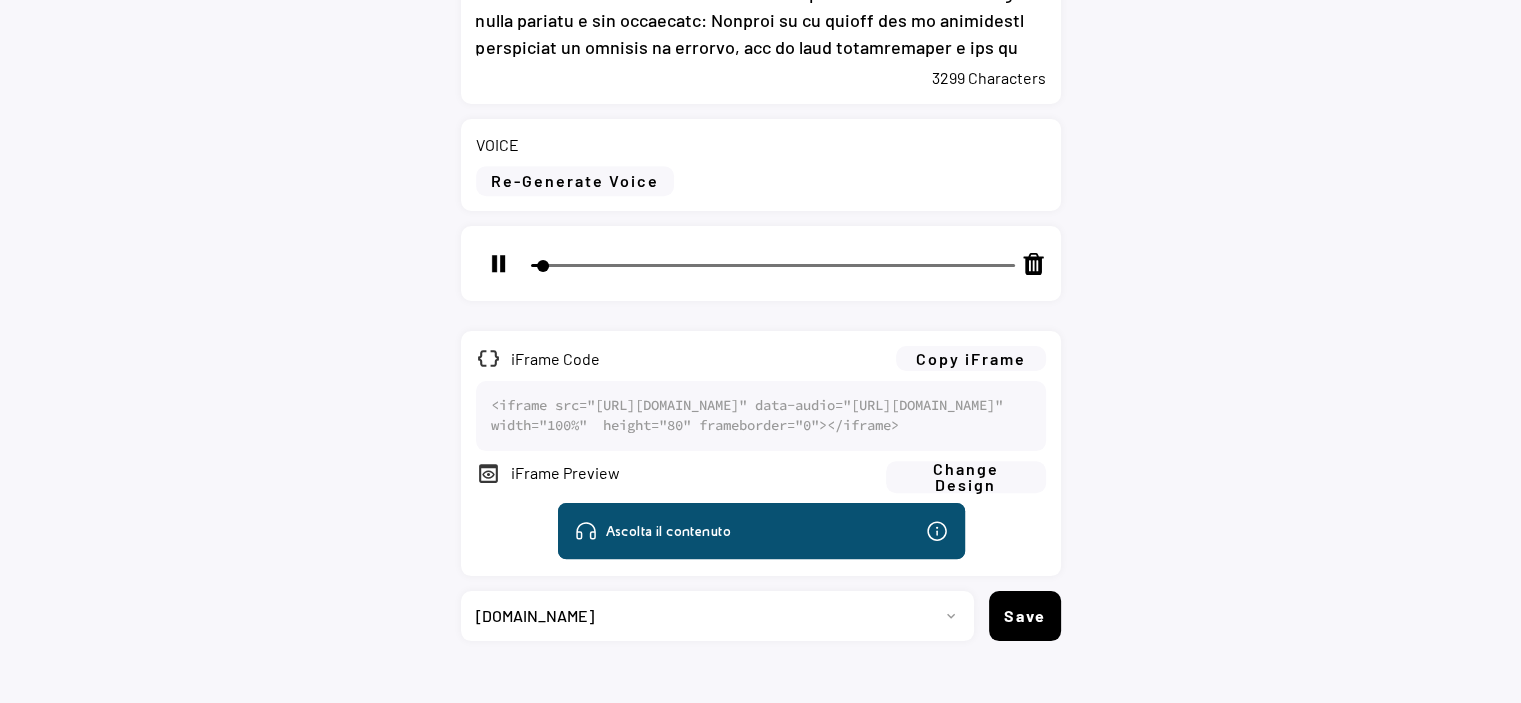 click 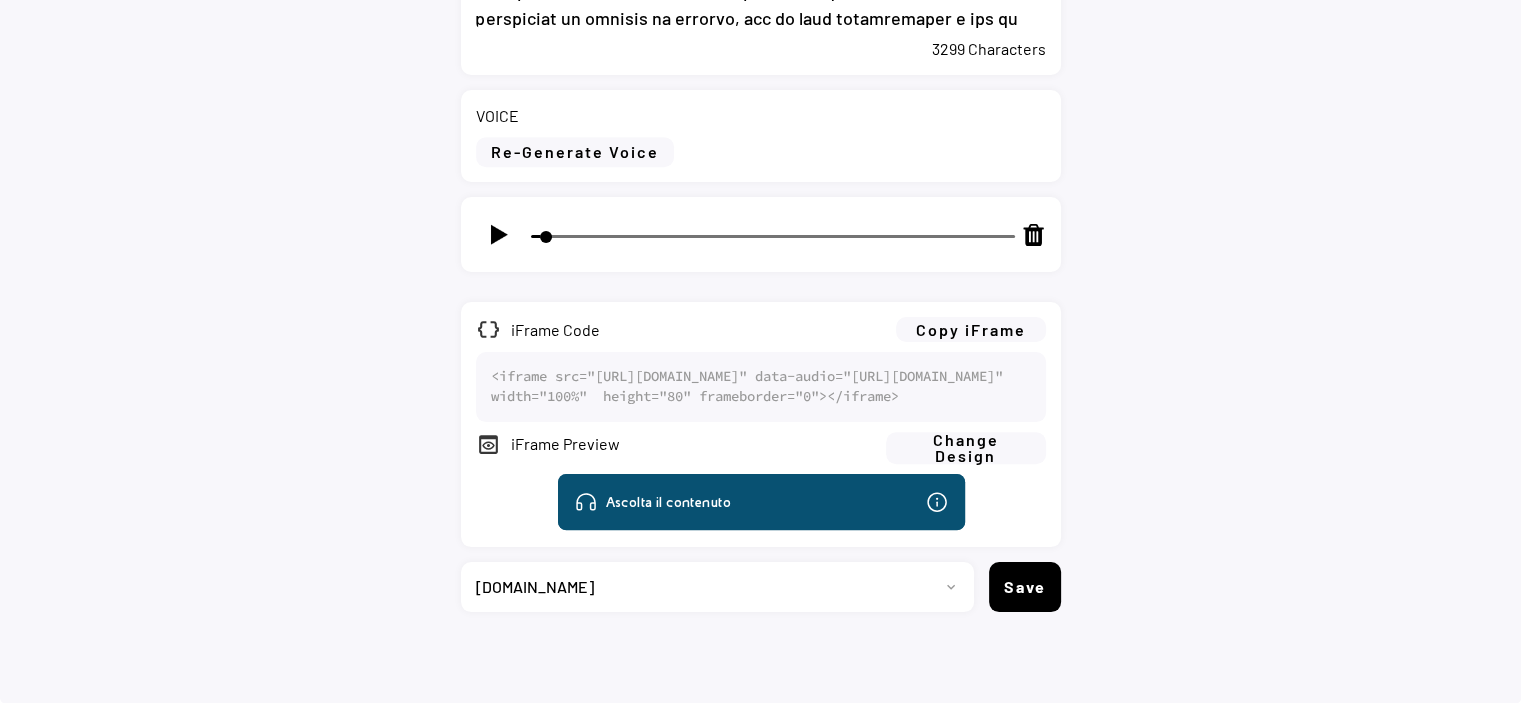 scroll, scrollTop: 1195, scrollLeft: 0, axis: vertical 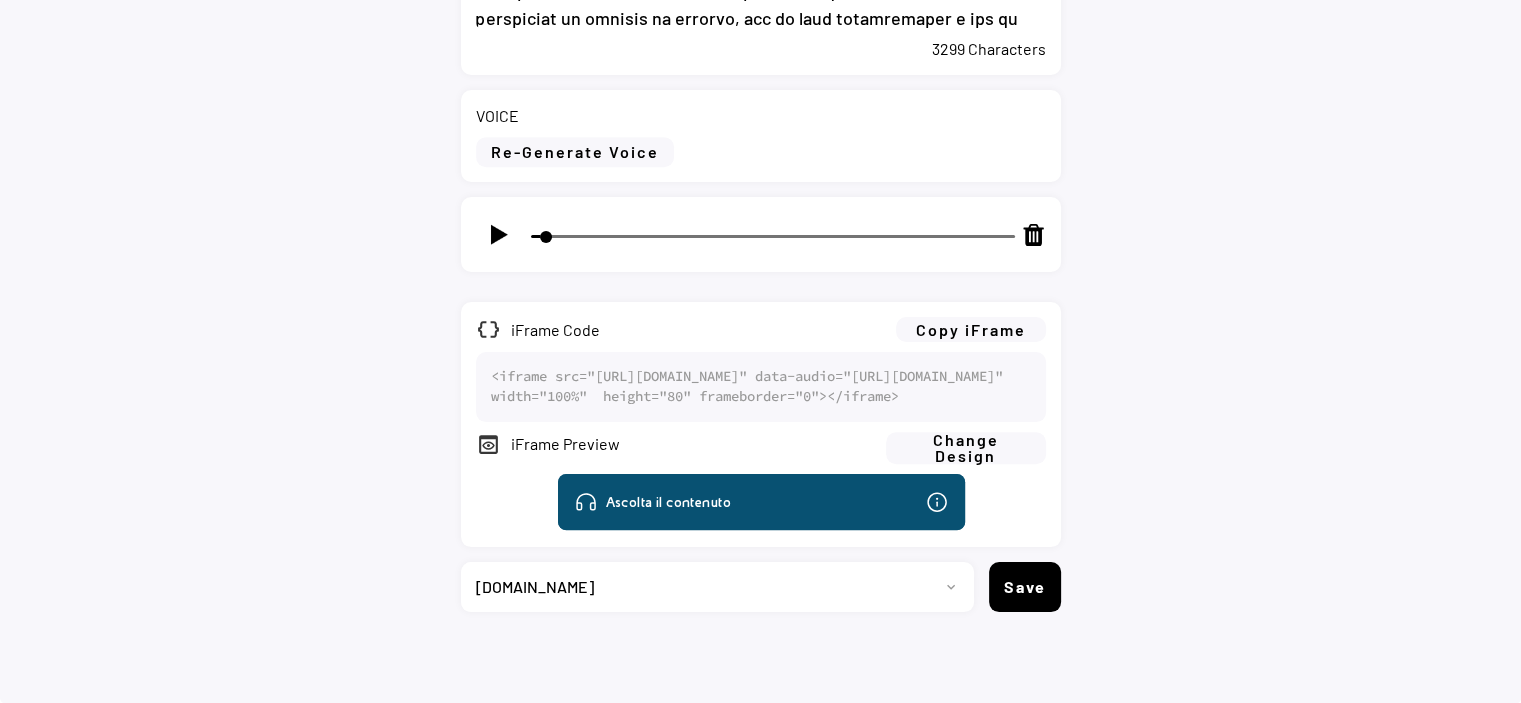 select on ""1348695171700984260__LOOKUP__1735904233799x559431839768379400"" 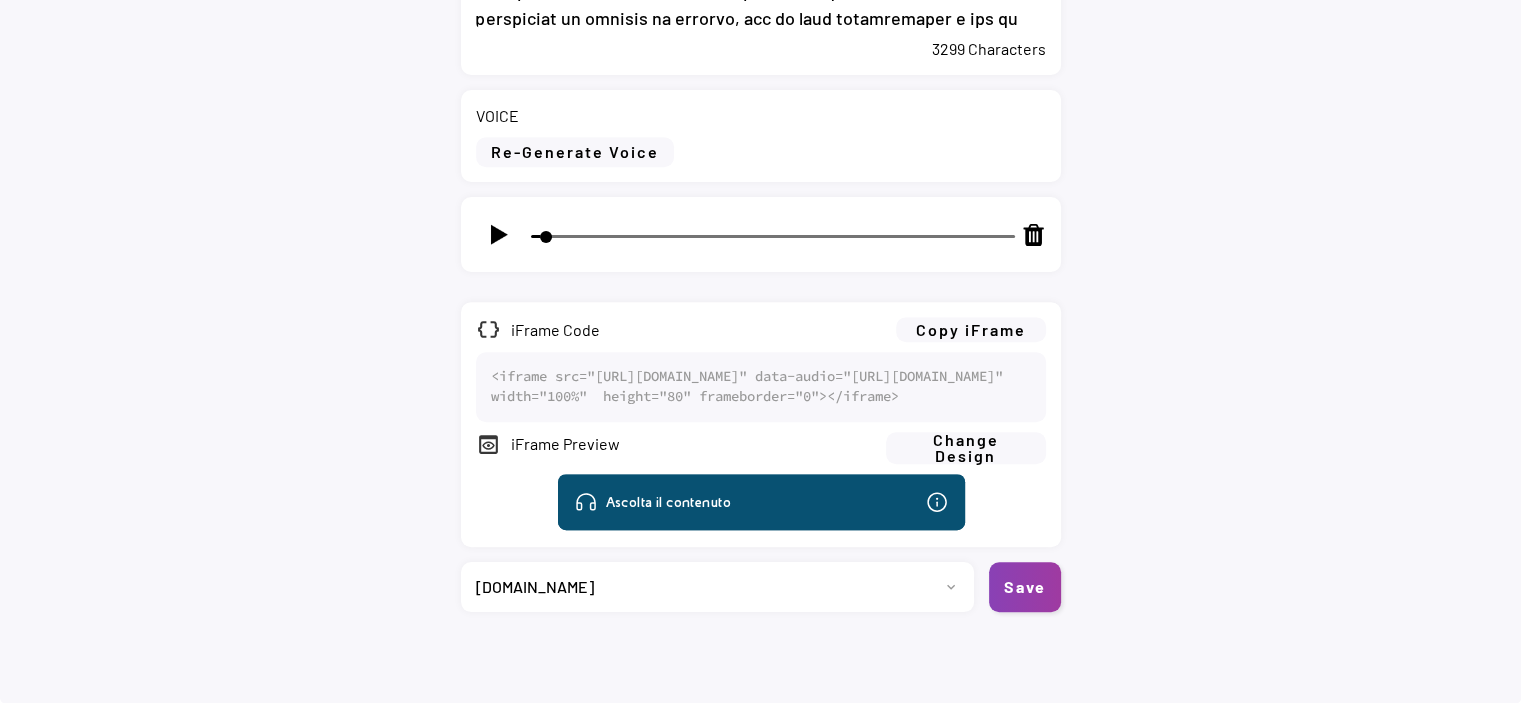 click on "Save" at bounding box center [1025, 587] 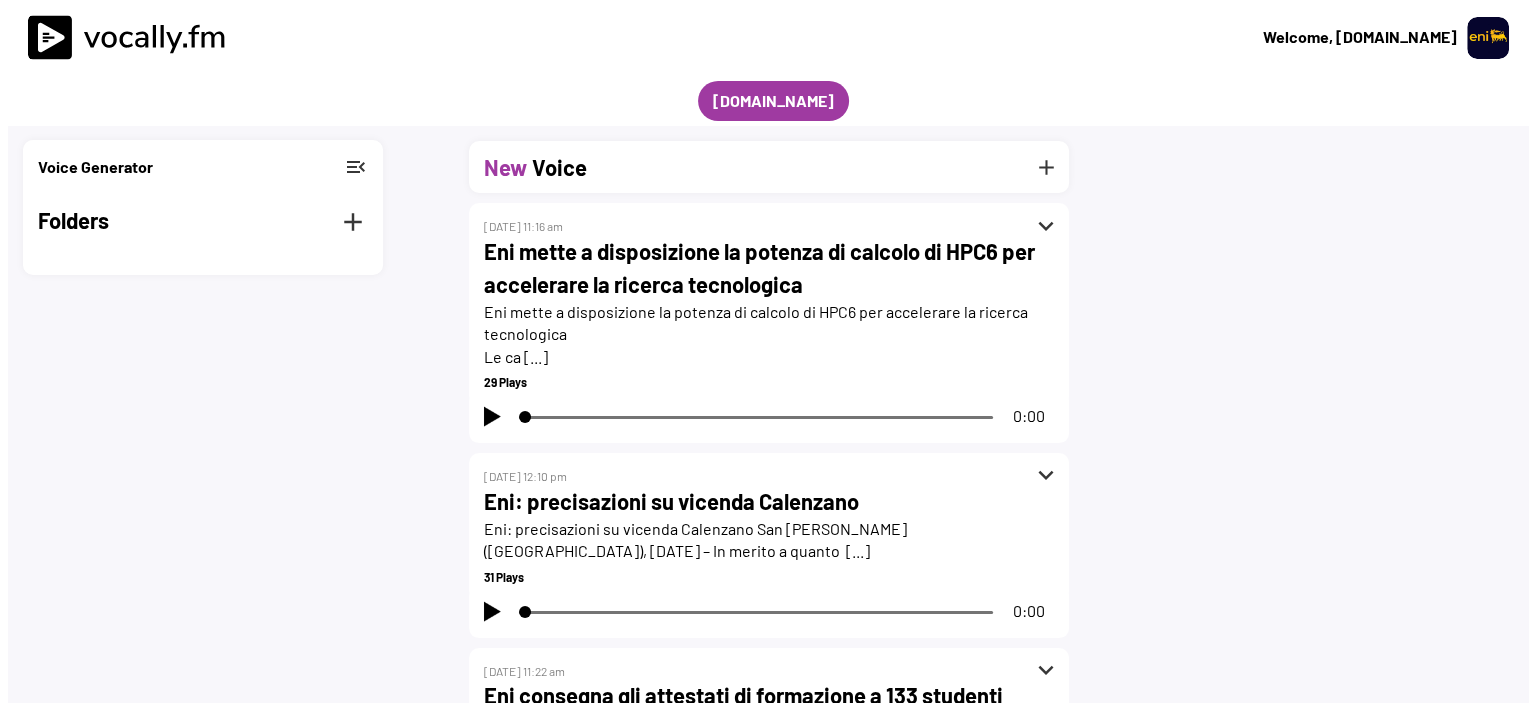scroll, scrollTop: 0, scrollLeft: 0, axis: both 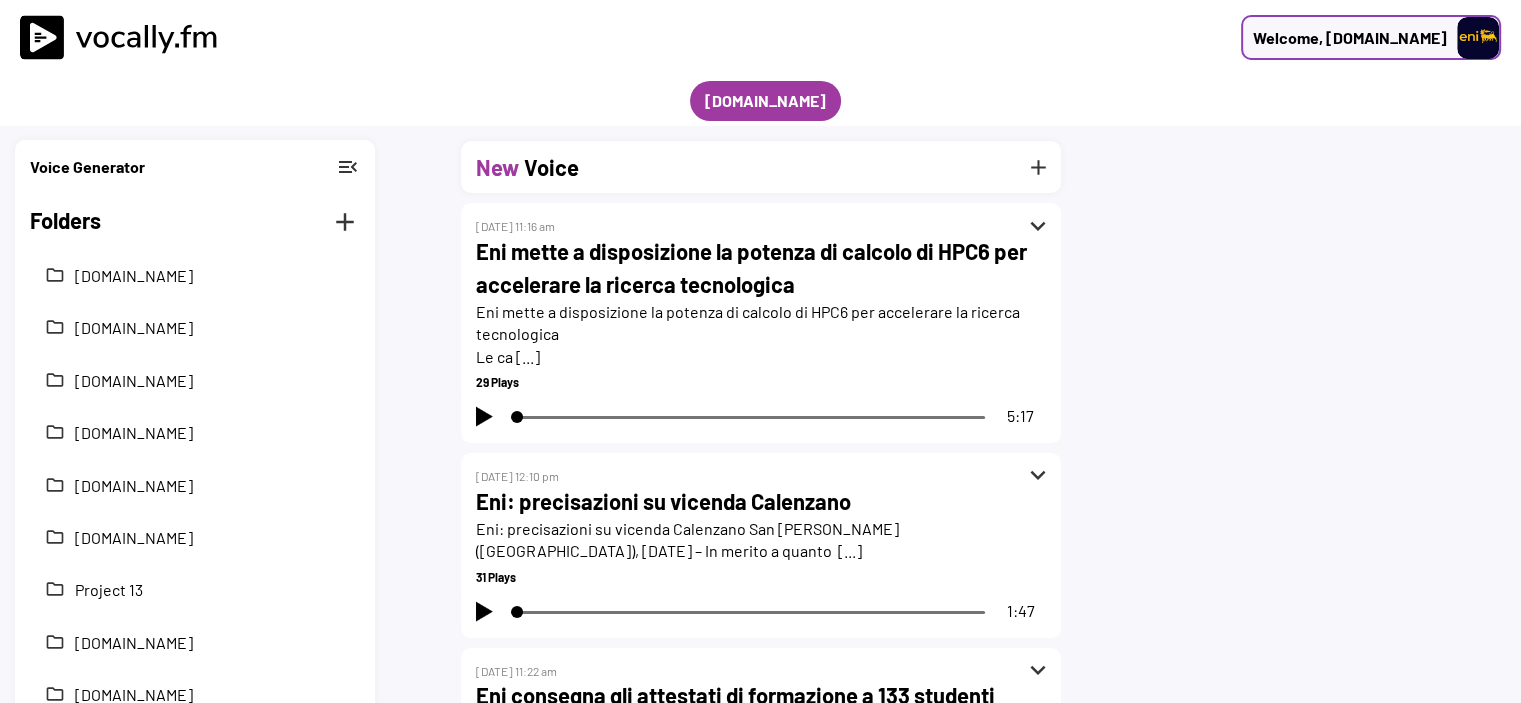 click on "Welcome, Eni.com" at bounding box center (1350, 38) 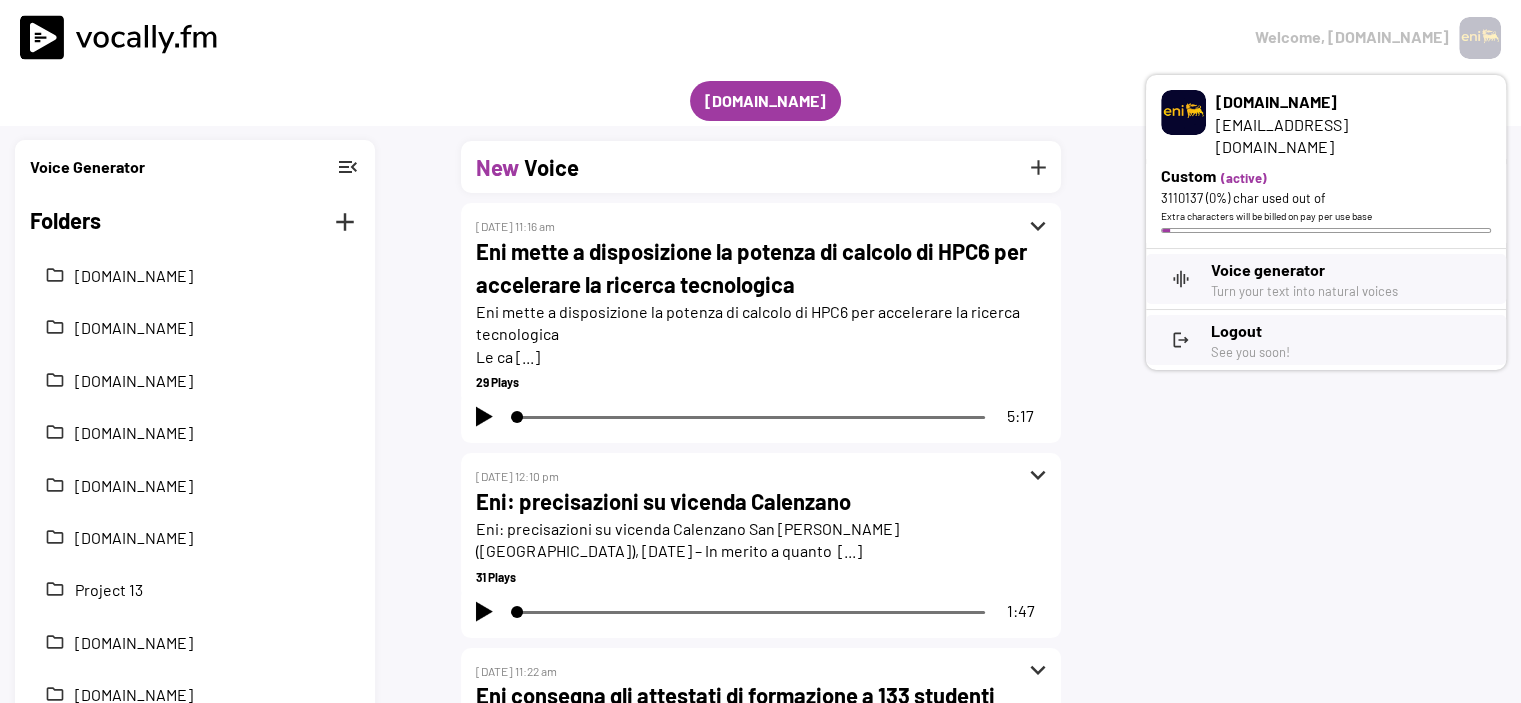 click on "Logout See you soon!" at bounding box center [1351, 340] 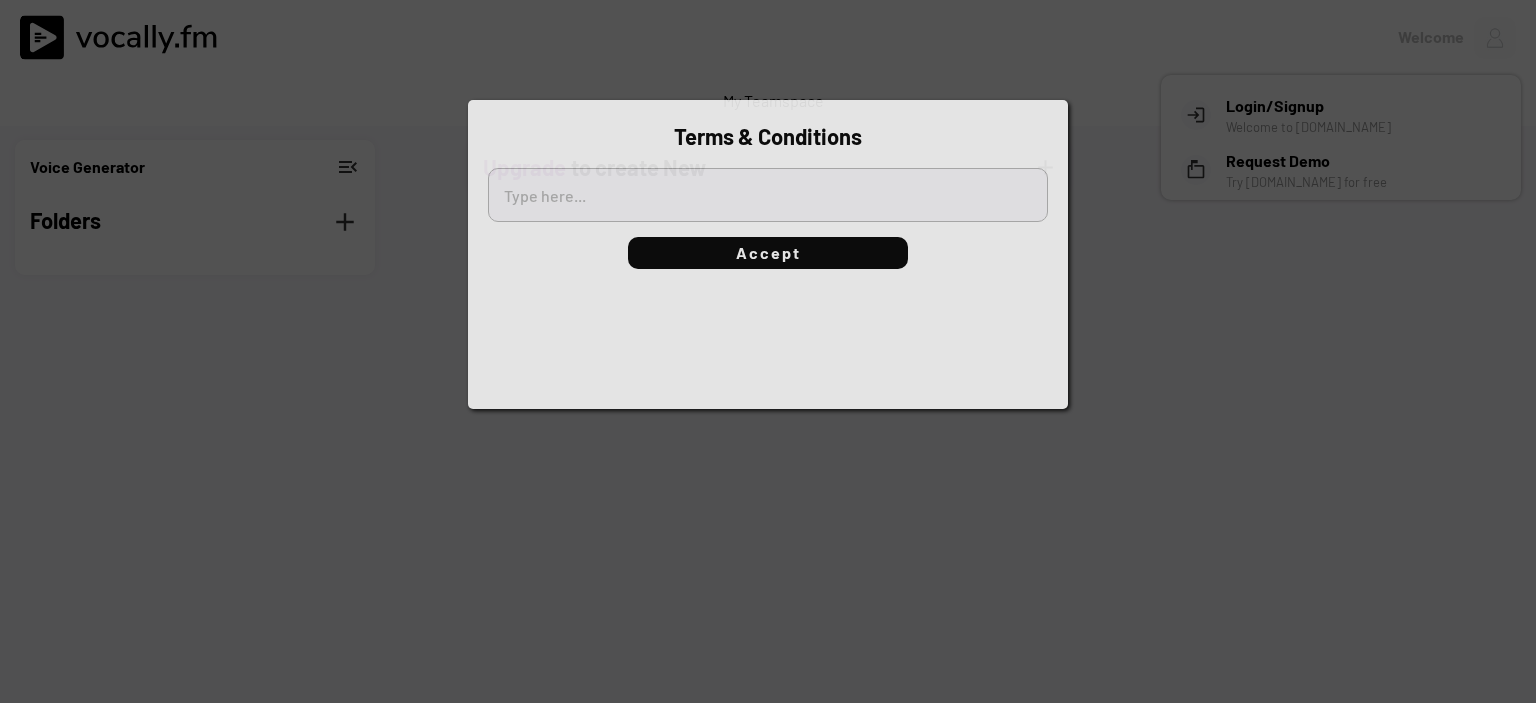 type on "[b]Terms of Service[/b]
Users of the Services offered by Vocally.fm acknowledge and accept these terms and conditions.
Introduction
This document
This document is a legal agreement between you, the User, and the Owner providing Vocally.fm. It governs your use of the online properties and, in any case, for the use of the services provided. “Legal agreement” means that the terms of this agreement are binding on the relationship between you and us once you have accepted the terms. For simplicity, “User”, “you”, “your” and similar terms, either in singular or plural form, refer to you, the User. “We”, “our”, “us” and similar terms refer to the Owner, which owns and manages Vocally.fm as outlined in the present document. “Vocally.fm” refers to the current website and/or application. “Agreement” refers to this document, as amended from time to time. The Agreement is concluded in the English language. Other defined terms are set forth in the section named “Definitions” at the bottom of the Agreement.
Accept..." 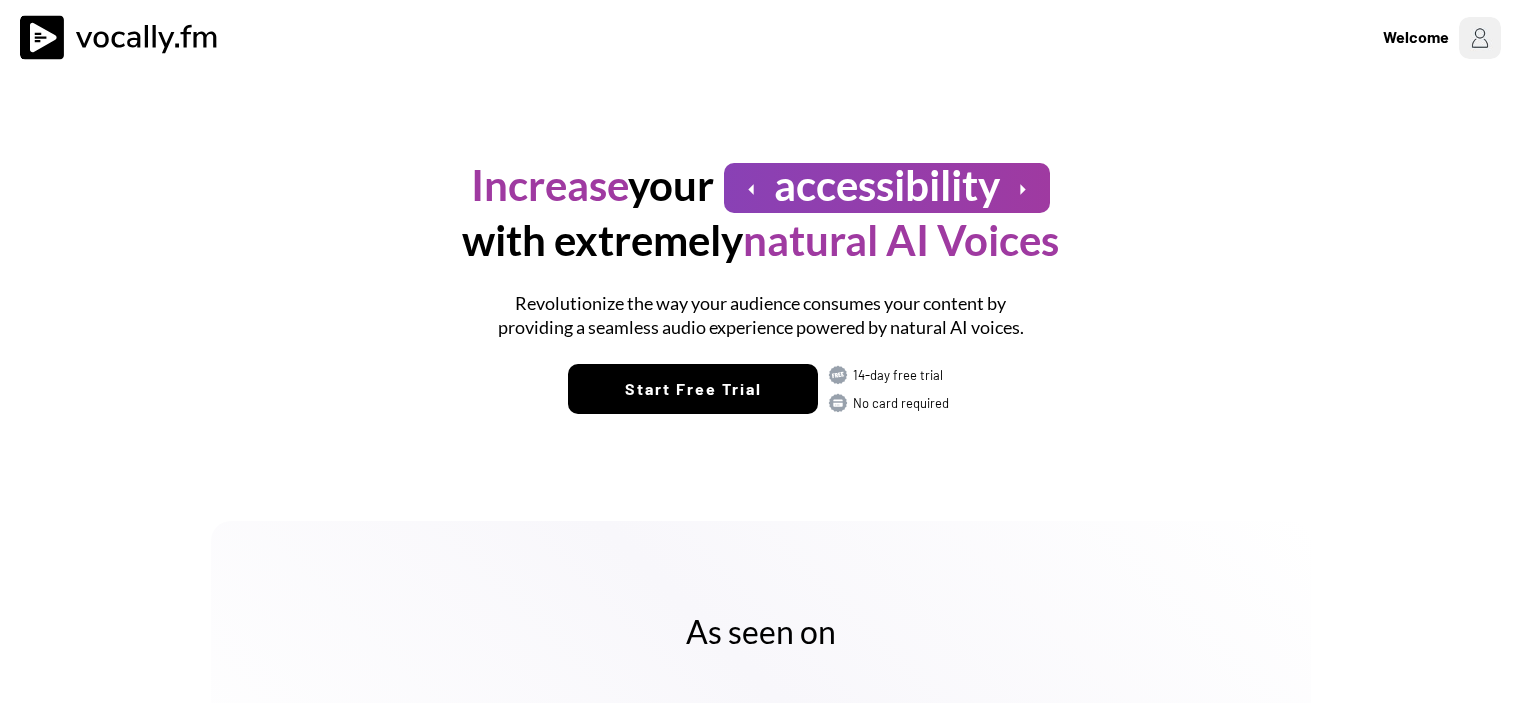 scroll, scrollTop: 0, scrollLeft: 0, axis: both 